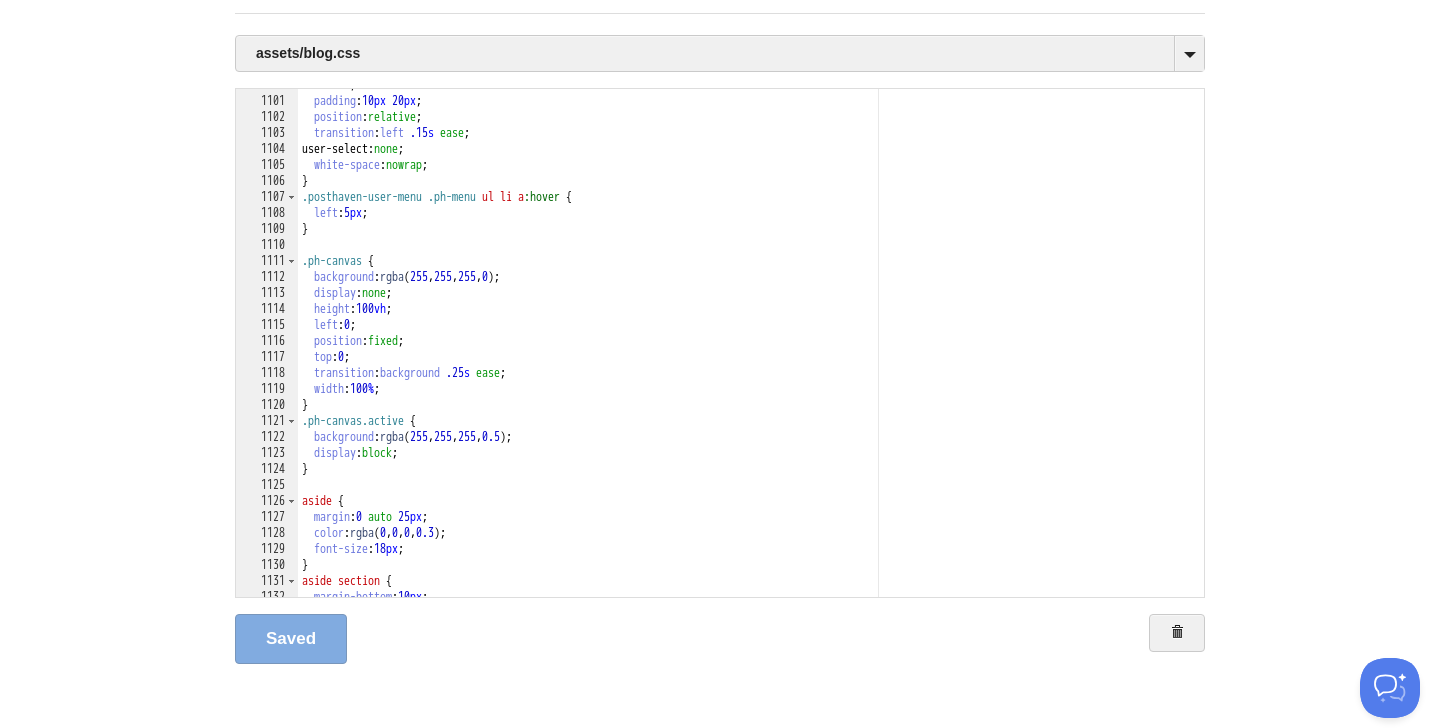 scroll, scrollTop: 0, scrollLeft: 0, axis: both 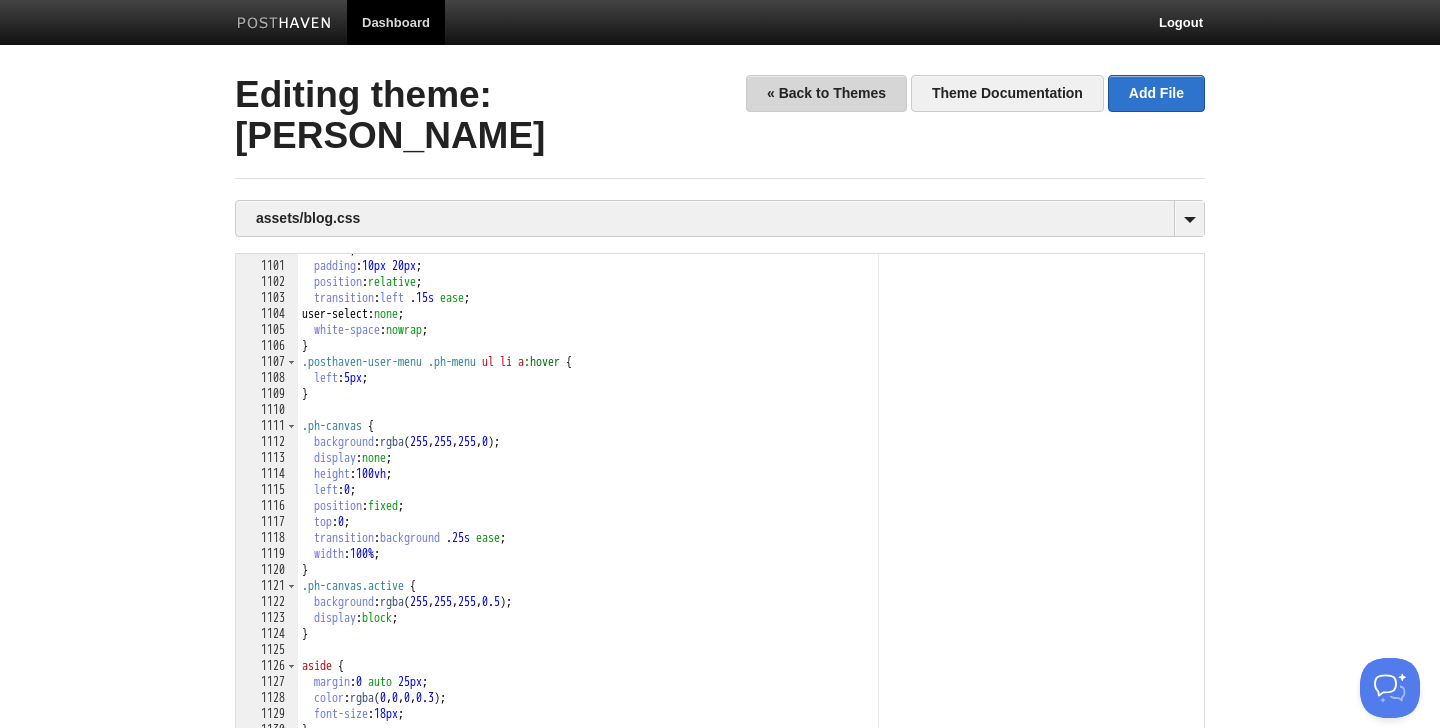 click on "« Back to Themes" at bounding box center [826, 93] 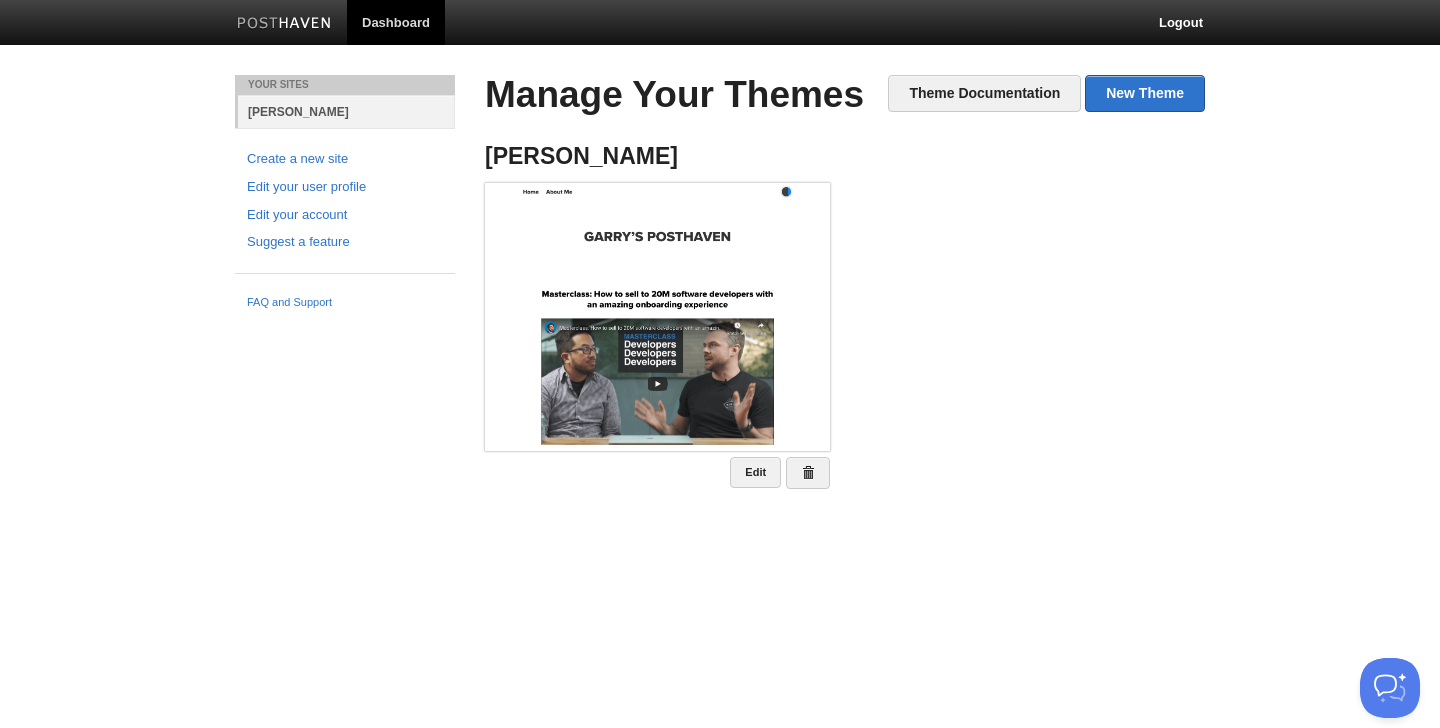 click on "[PERSON_NAME]" at bounding box center (346, 111) 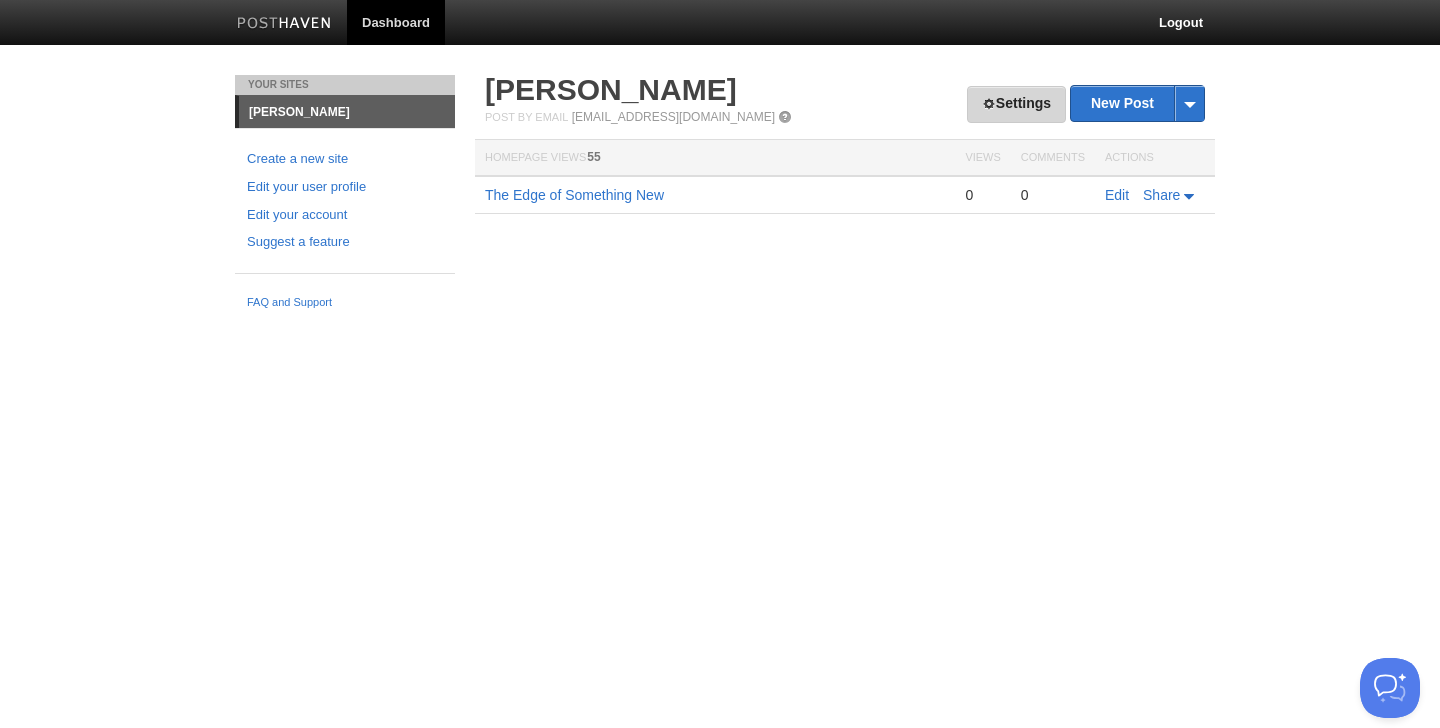 click on "Settings" at bounding box center [1016, 104] 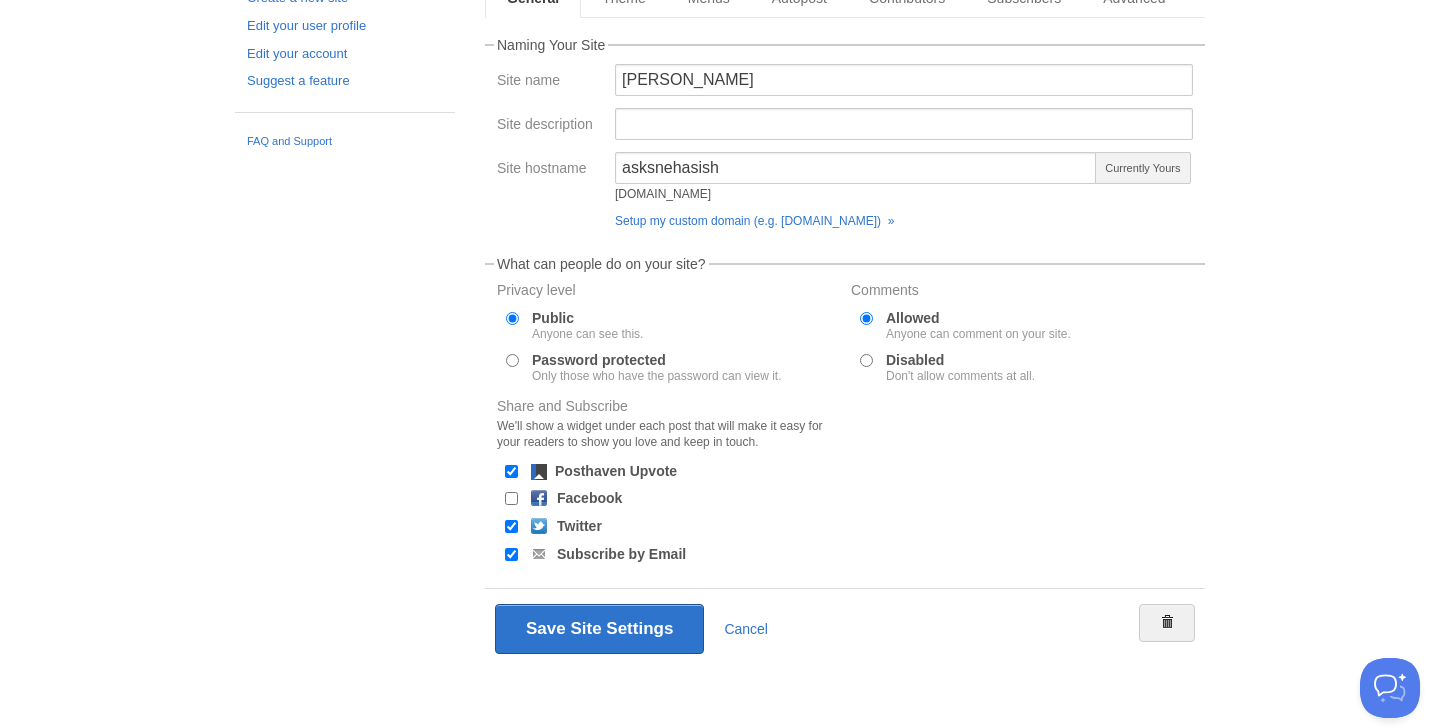 scroll, scrollTop: 0, scrollLeft: 0, axis: both 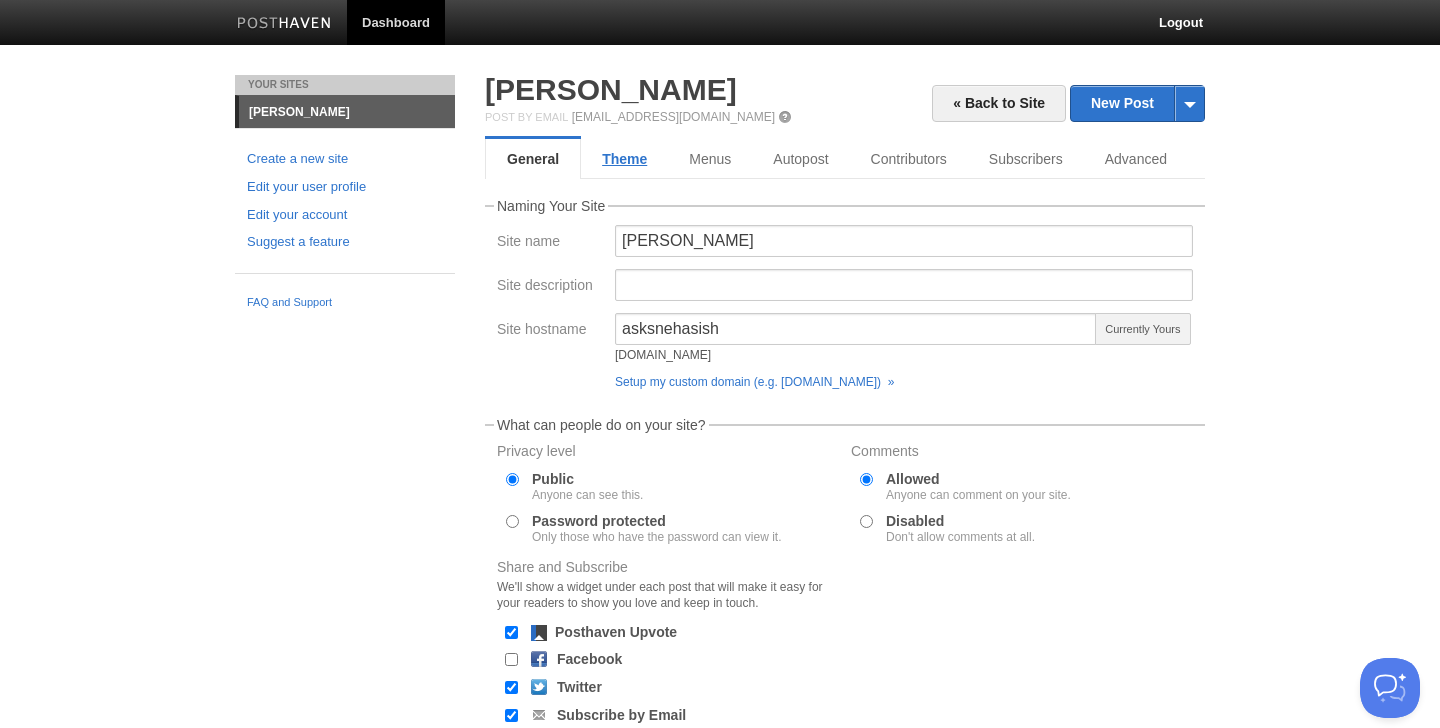 click on "Theme" at bounding box center (624, 159) 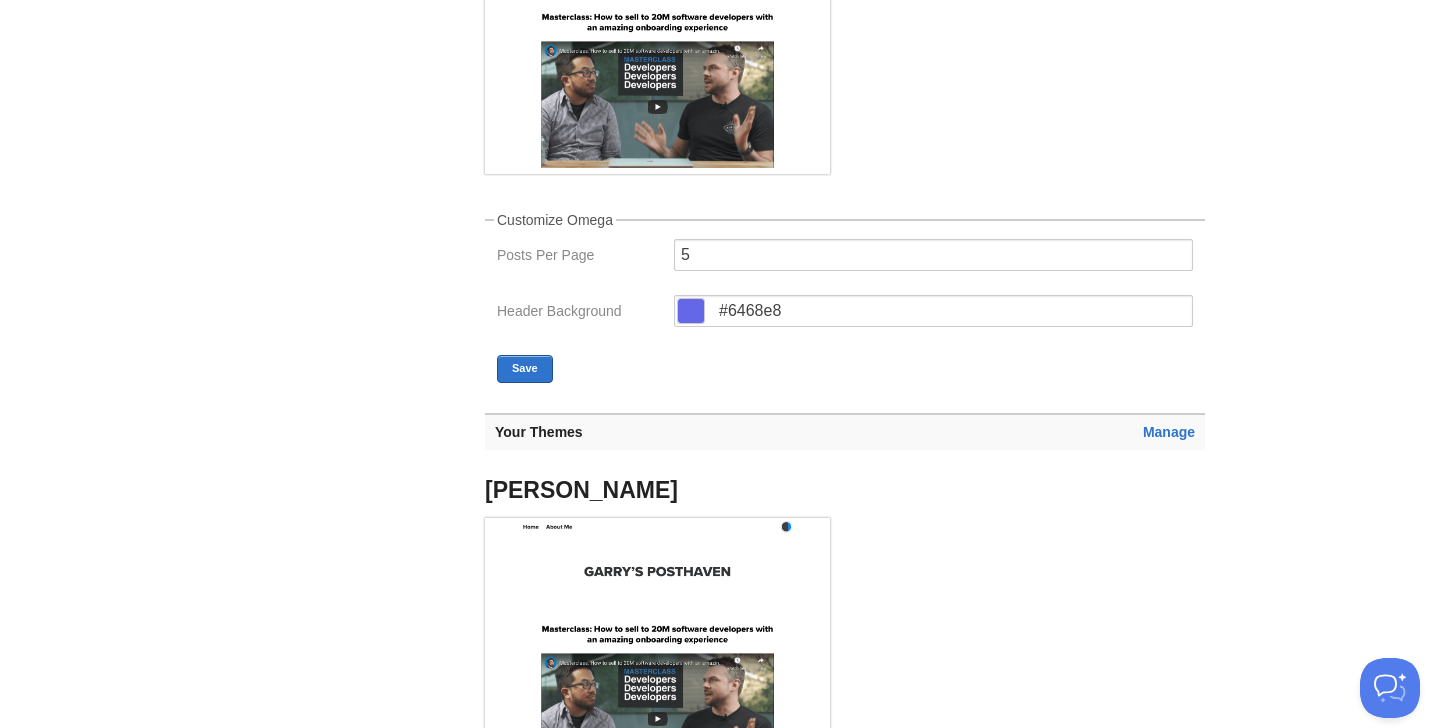 scroll, scrollTop: 505, scrollLeft: 0, axis: vertical 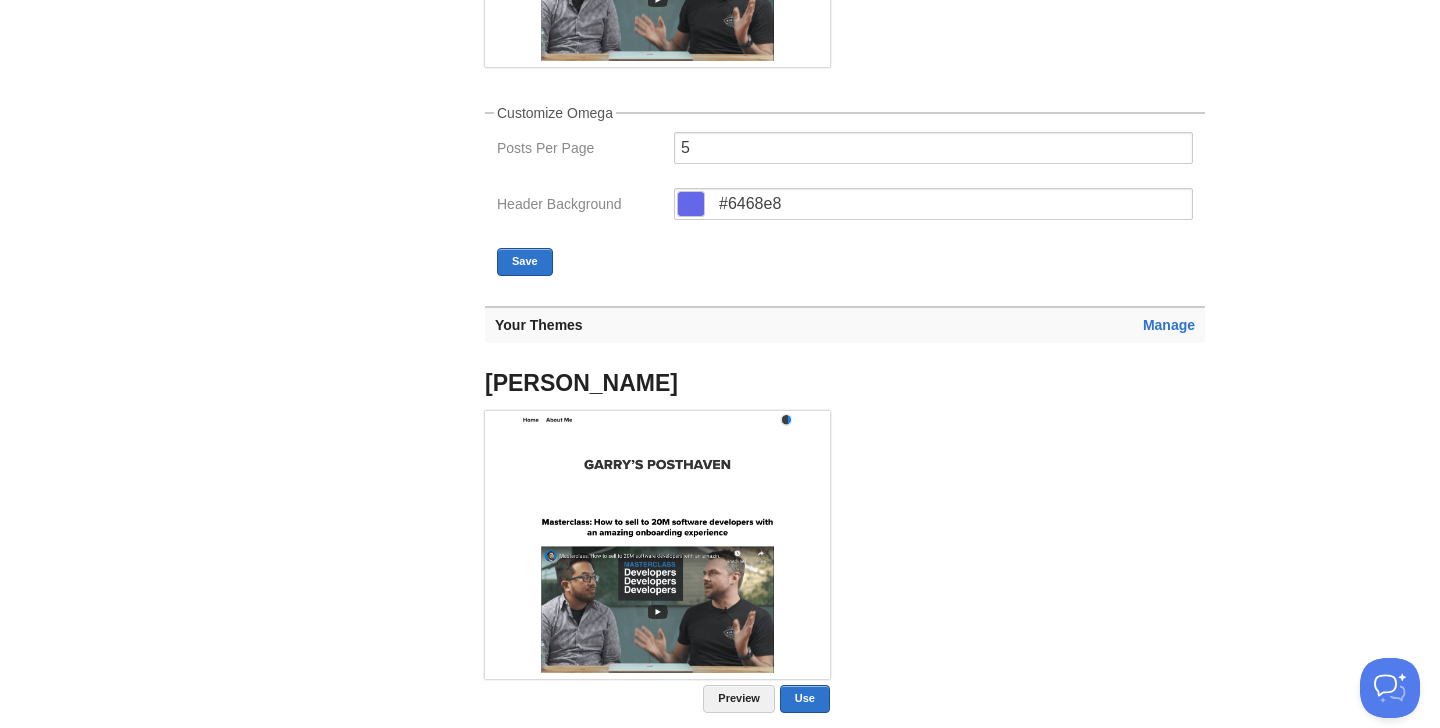 click at bounding box center (691, 204) 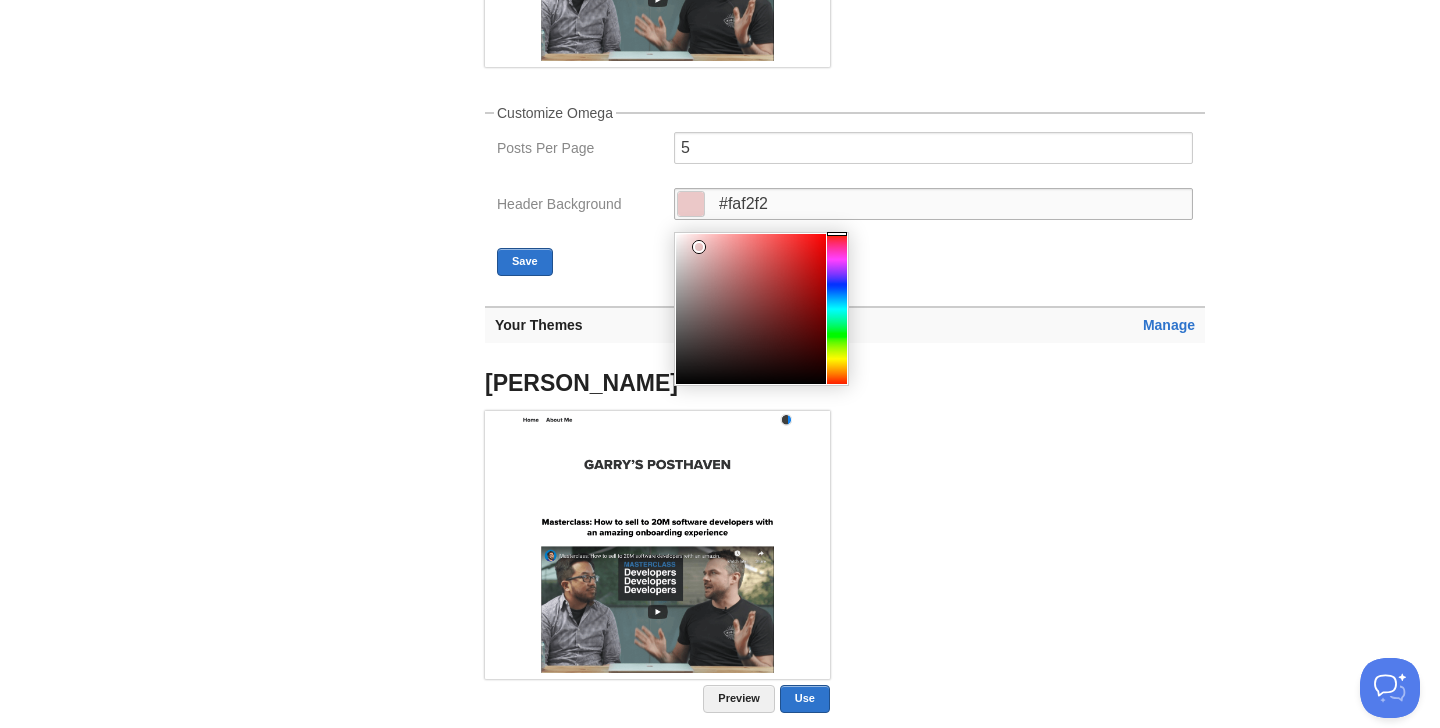 type on "#ffffff" 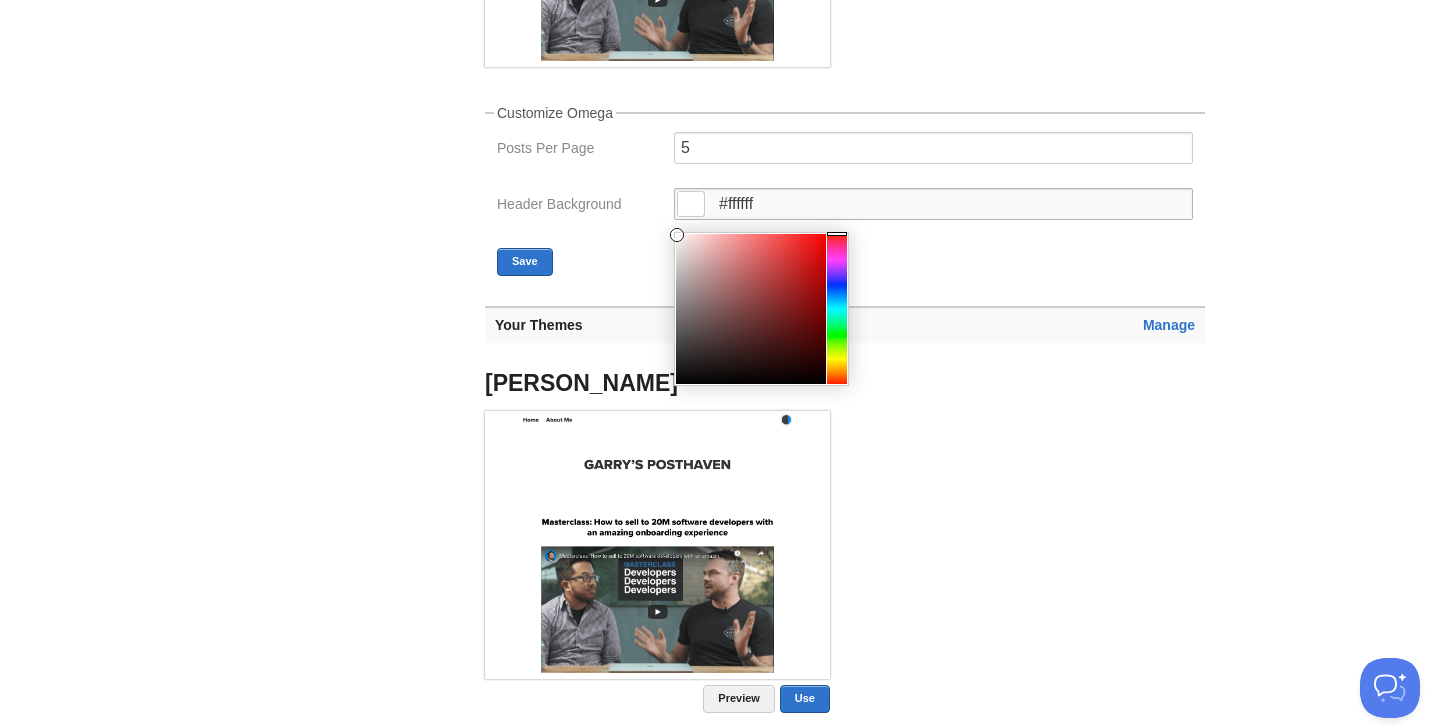 drag, startPoint x: 699, startPoint y: 246, endPoint x: 647, endPoint y: 208, distance: 64.40497 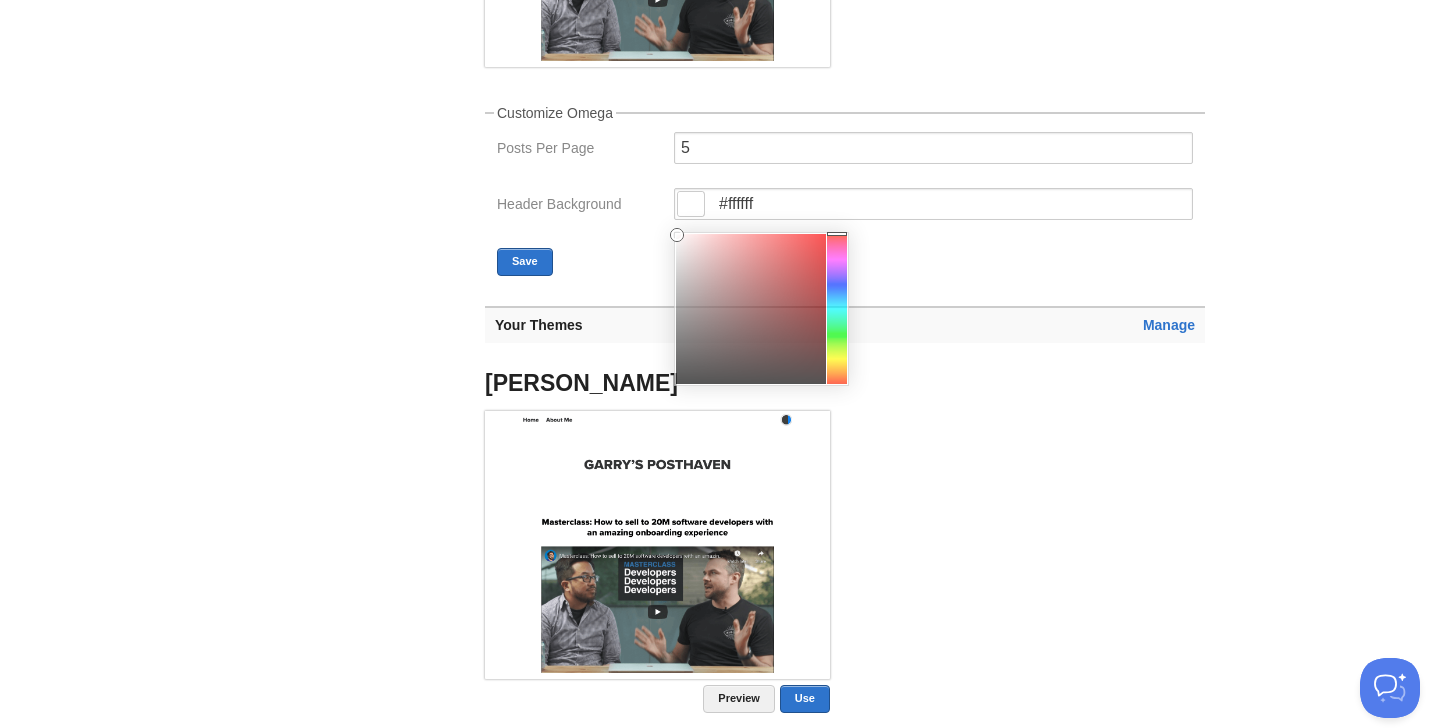 click on "Customize Omega
Posts Per Page
5
Header Background
#ffffff
Save" at bounding box center [845, 191] 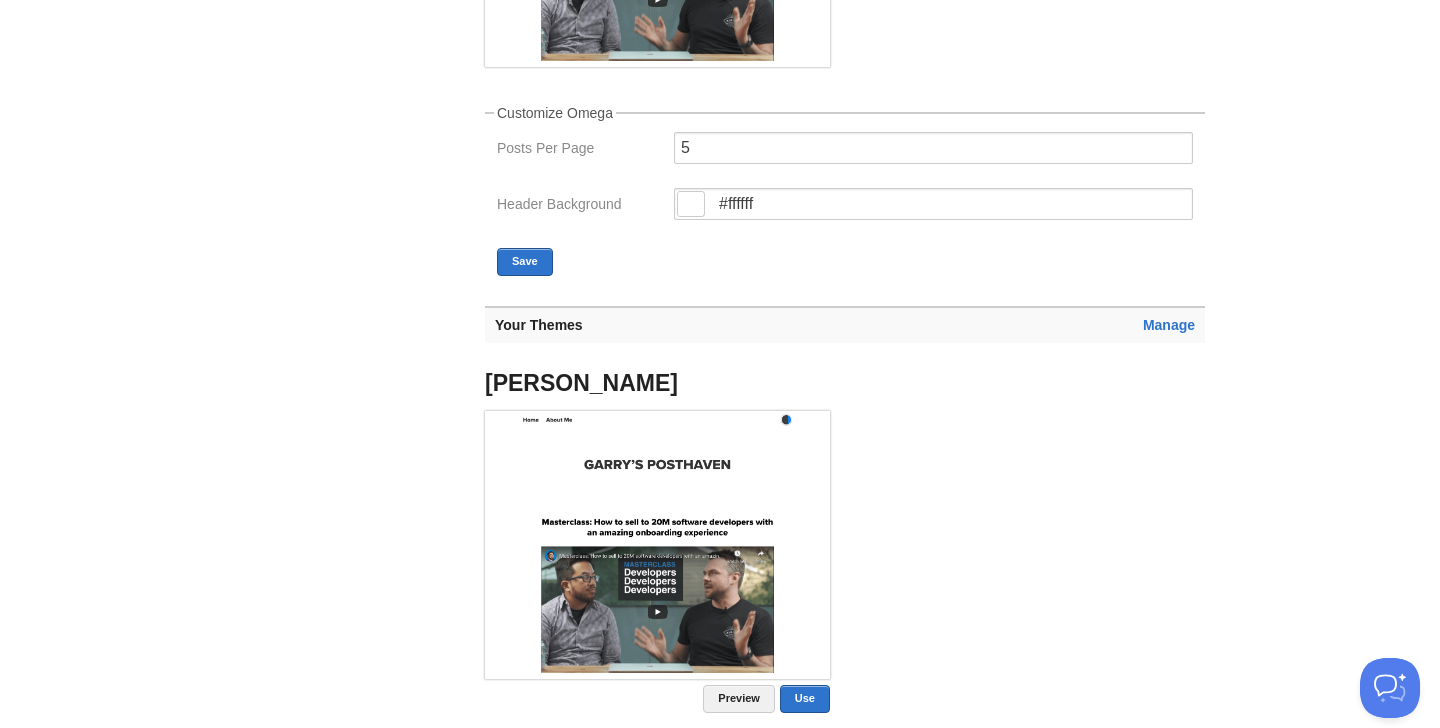 click on "#ffffff" at bounding box center (933, 210) 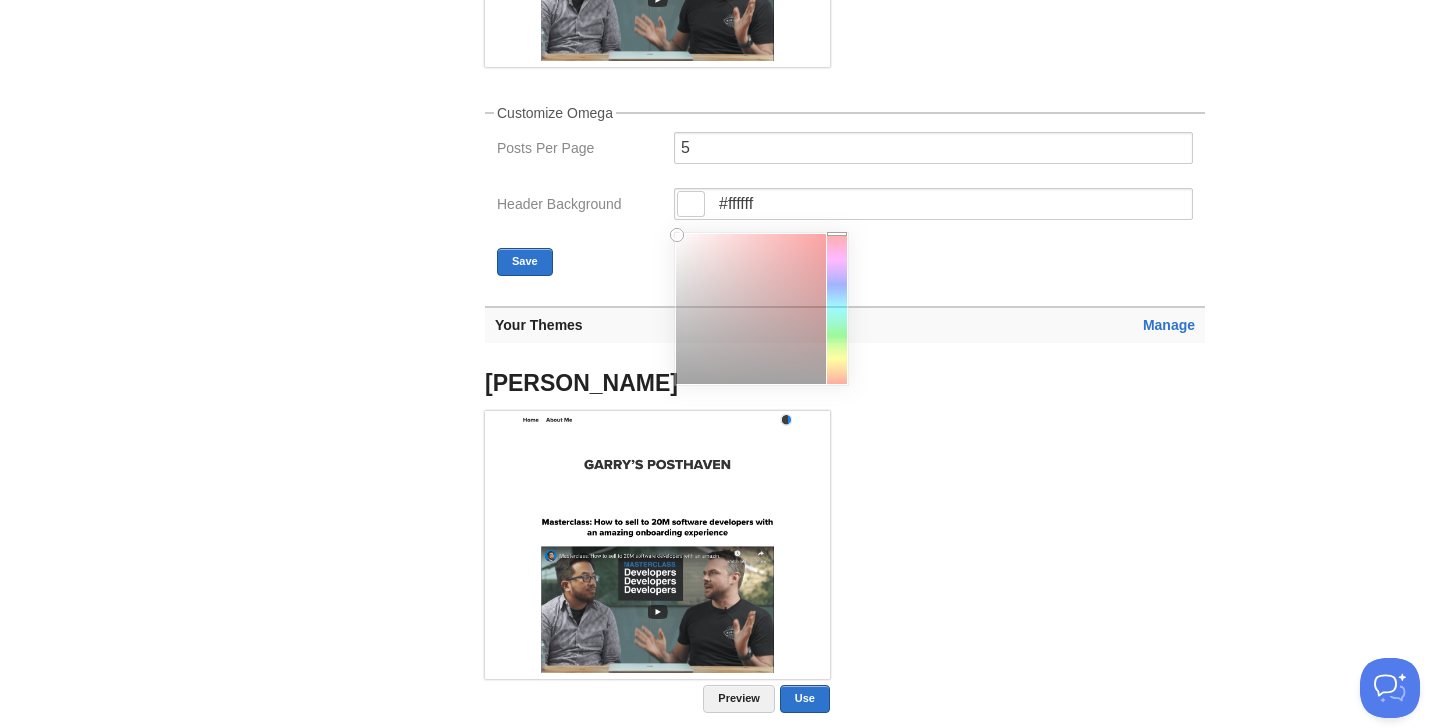 click at bounding box center (691, 204) 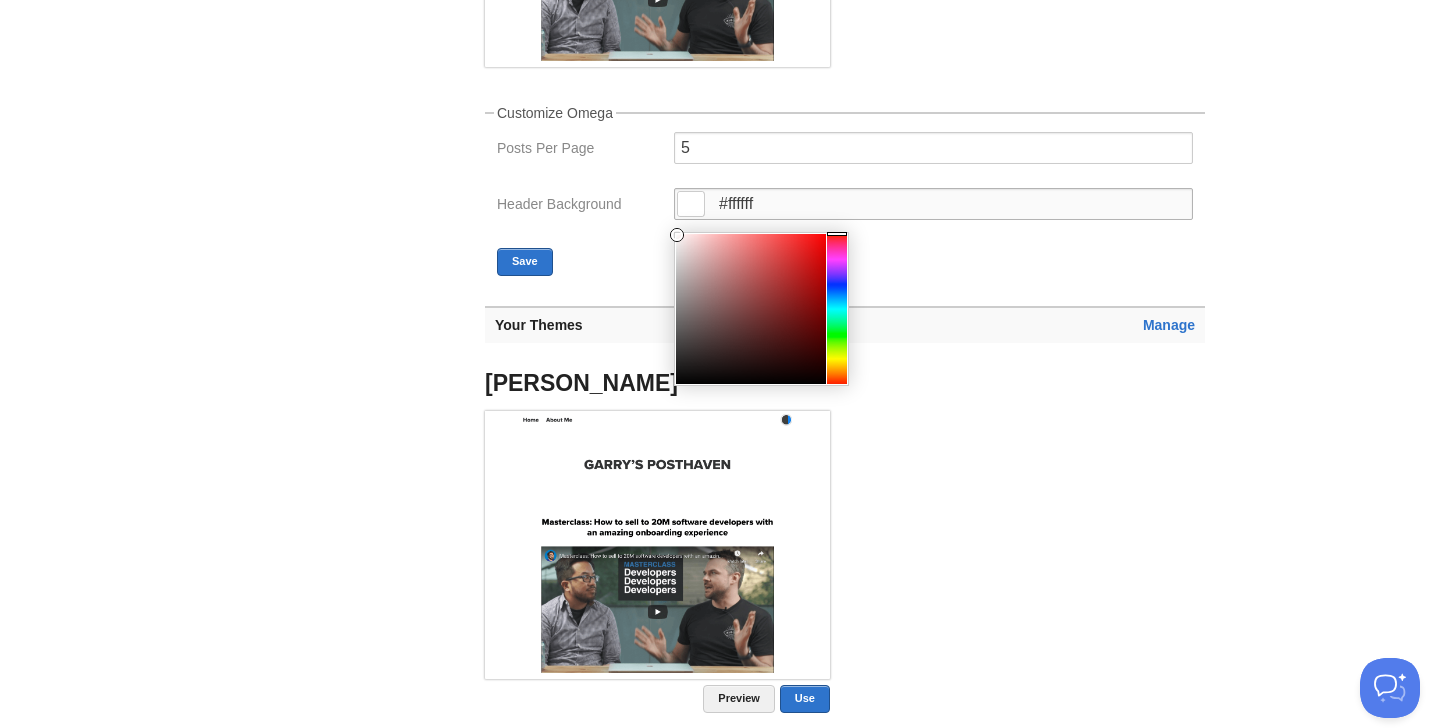 click on "#ffffff" at bounding box center [933, 204] 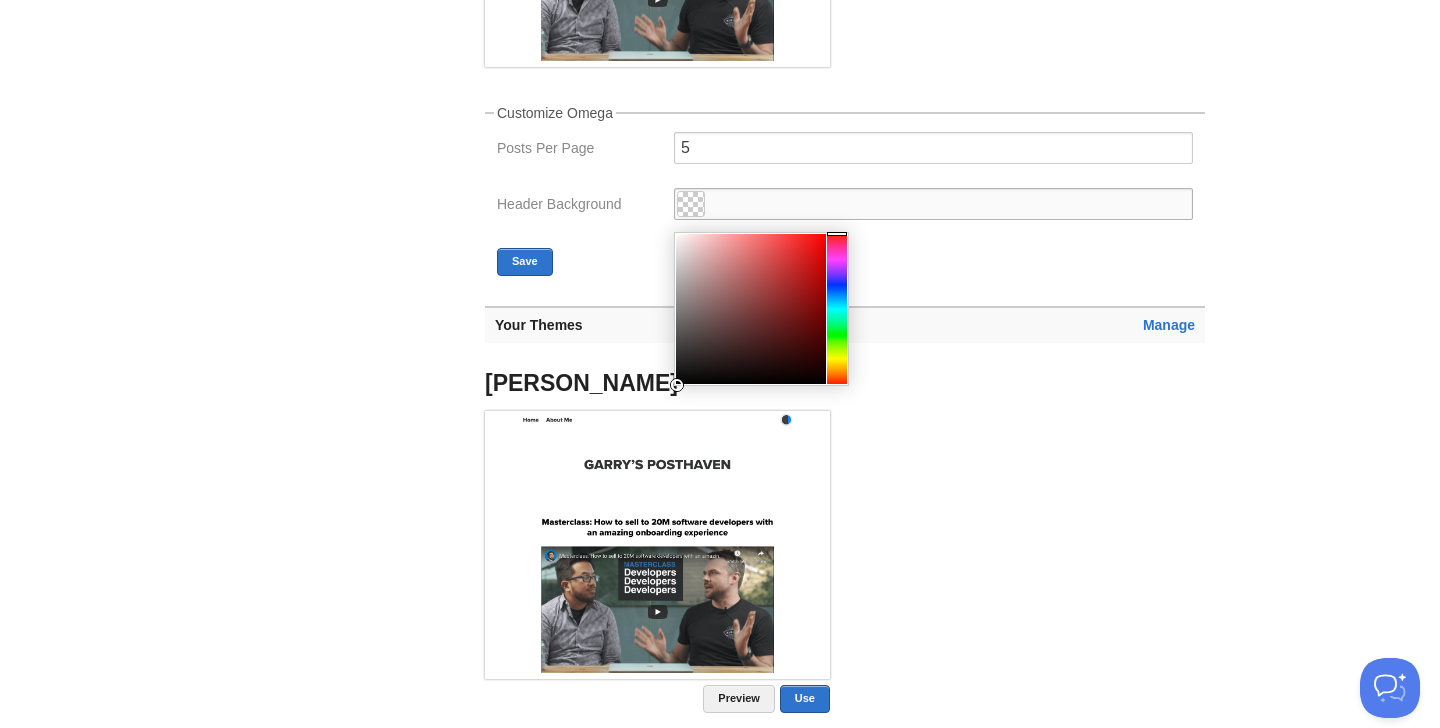 type 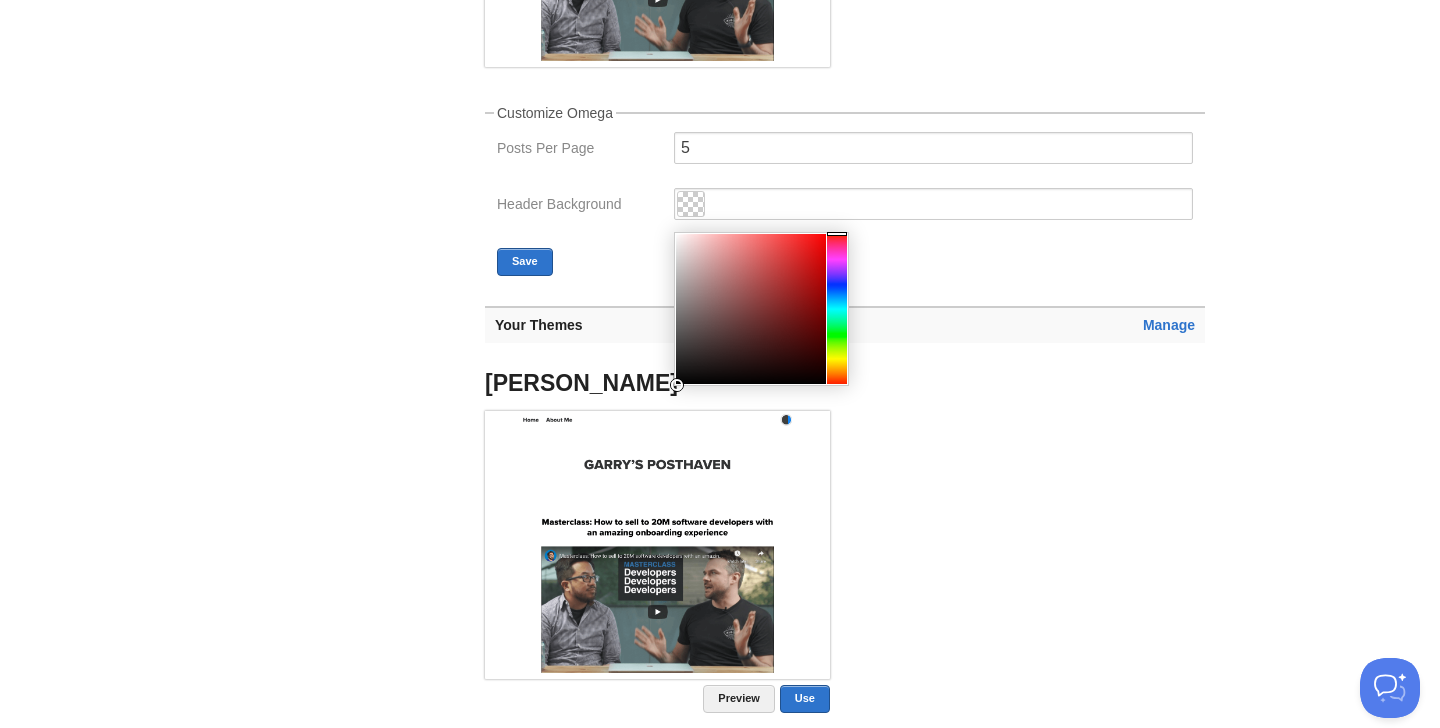 click on "Customize Omega
Posts Per Page
5
Header Background
Save" at bounding box center [845, 191] 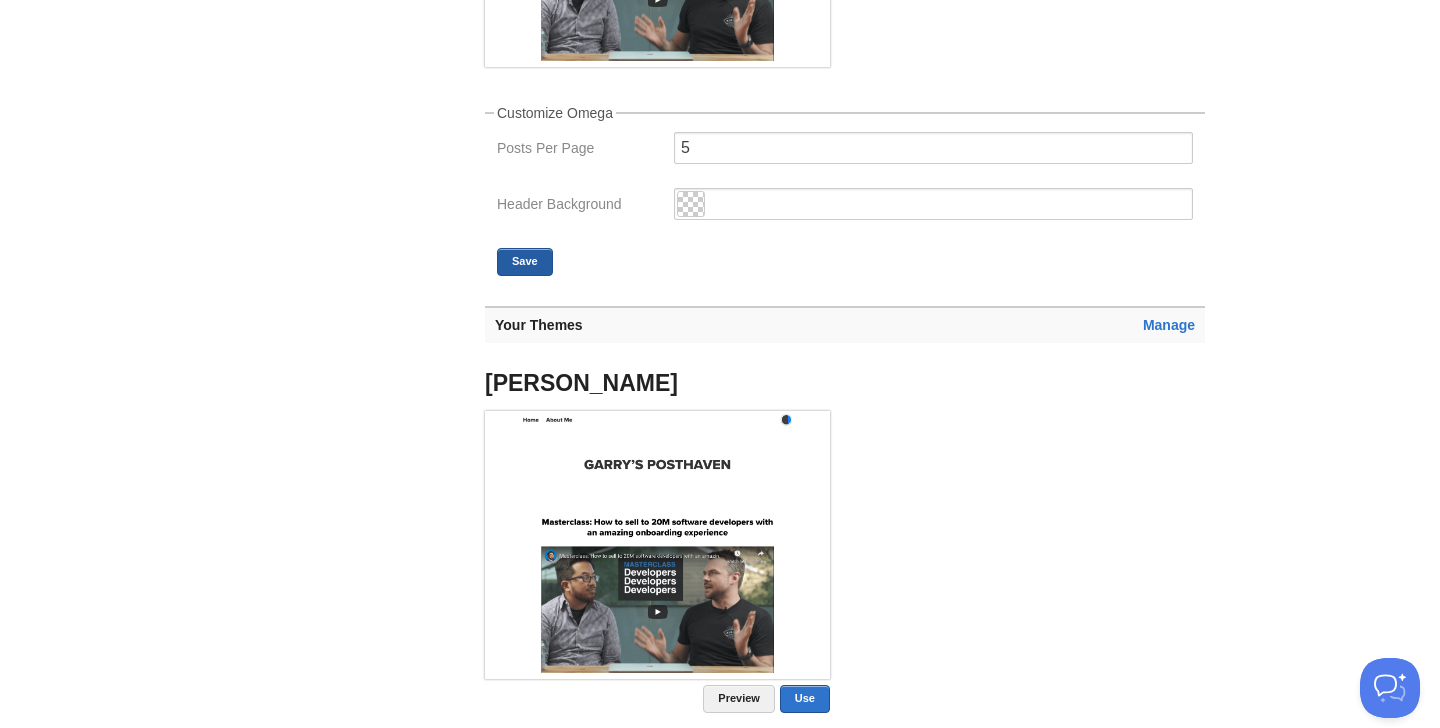 click on "Save" at bounding box center (525, 262) 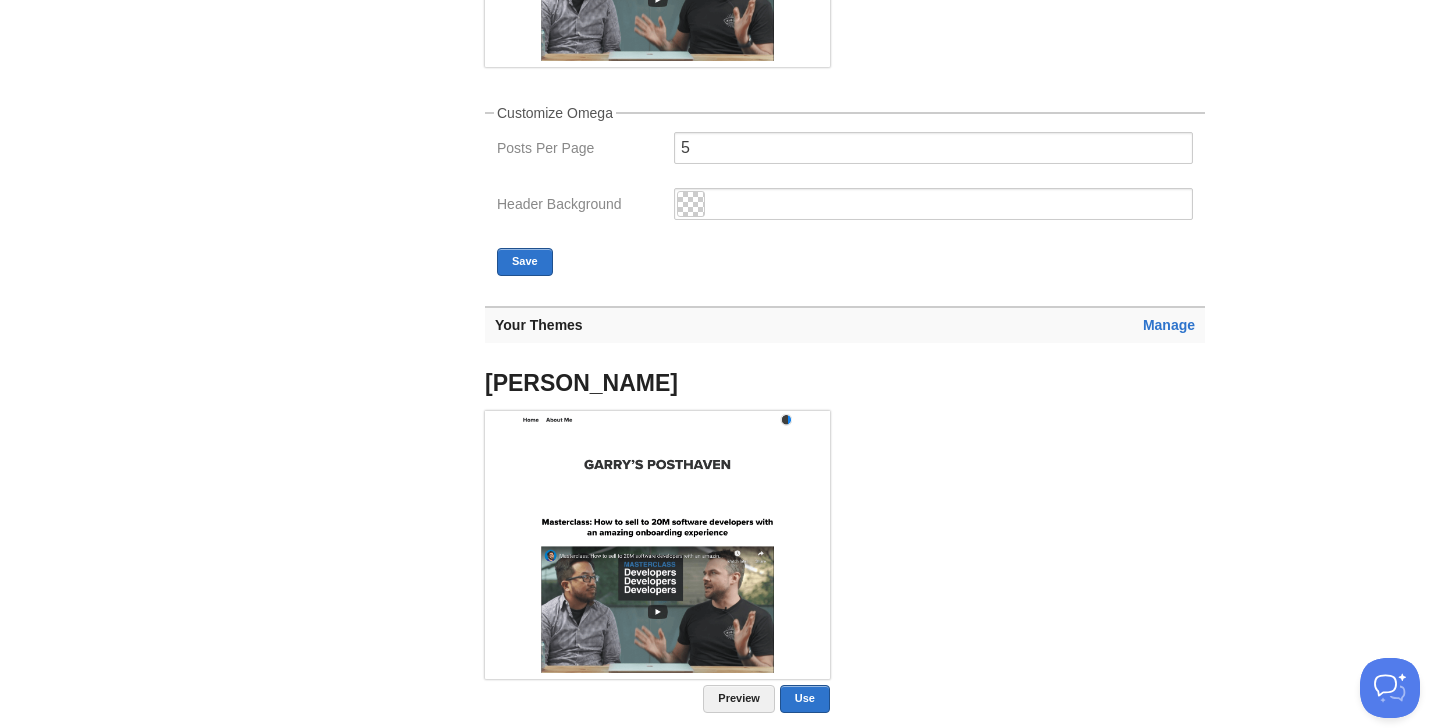 scroll, scrollTop: 0, scrollLeft: 0, axis: both 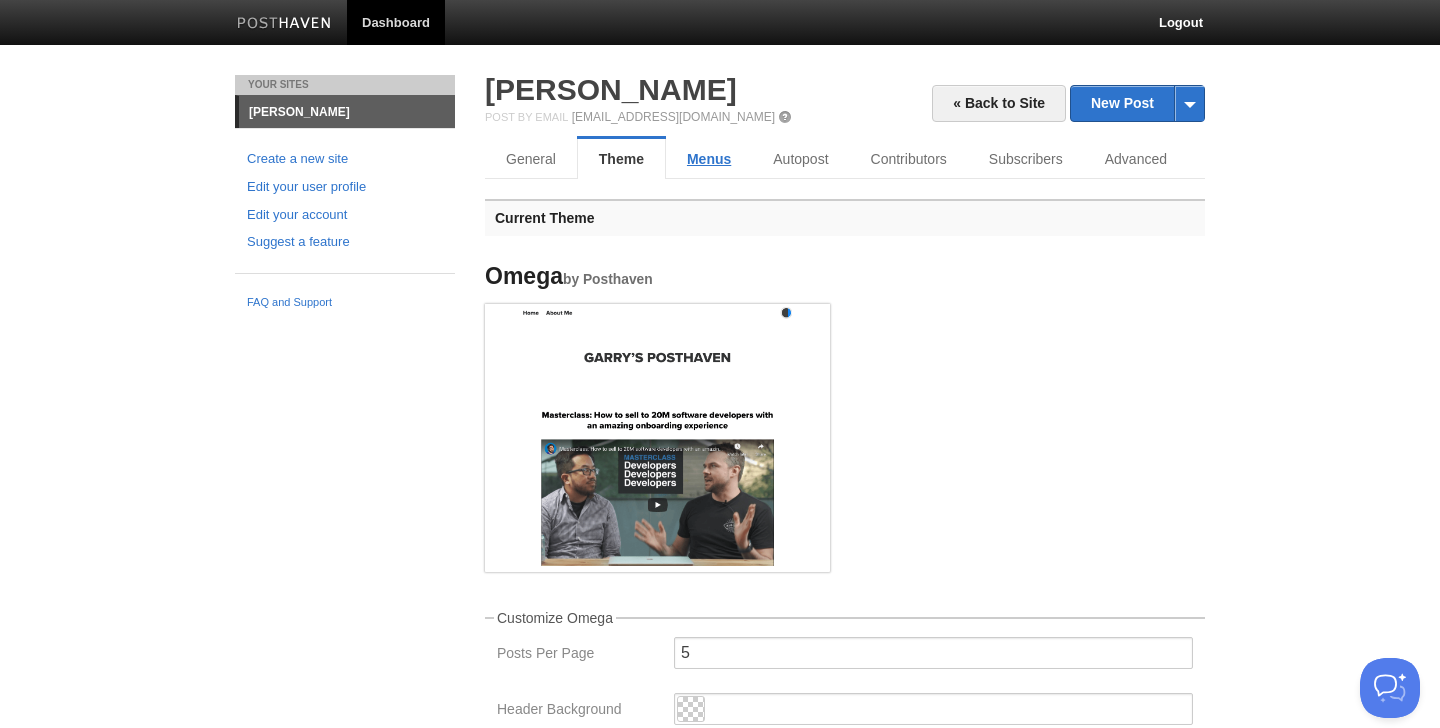 click on "Menus" at bounding box center (709, 159) 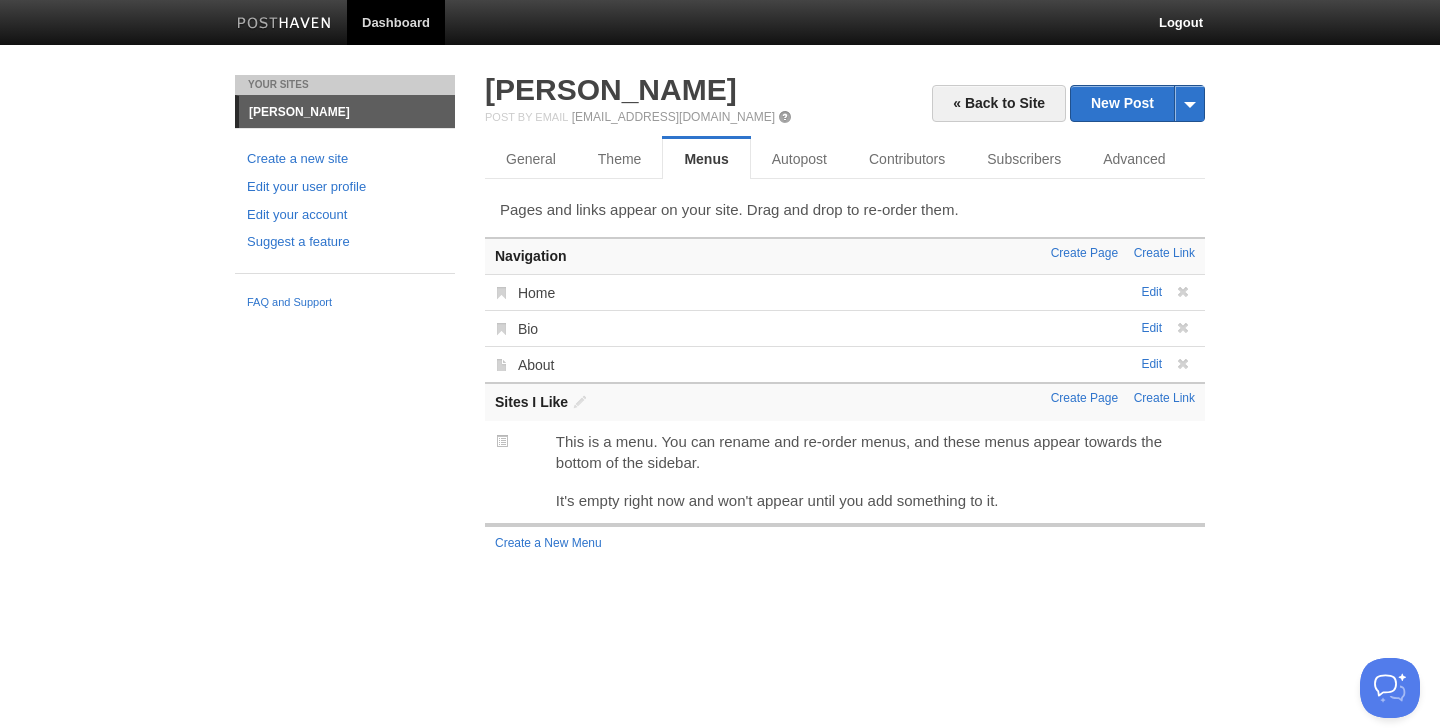 click on "This is a menu. You can rename and re-order menus, and these menus appear towards the bottom of the sidebar." at bounding box center [875, 452] 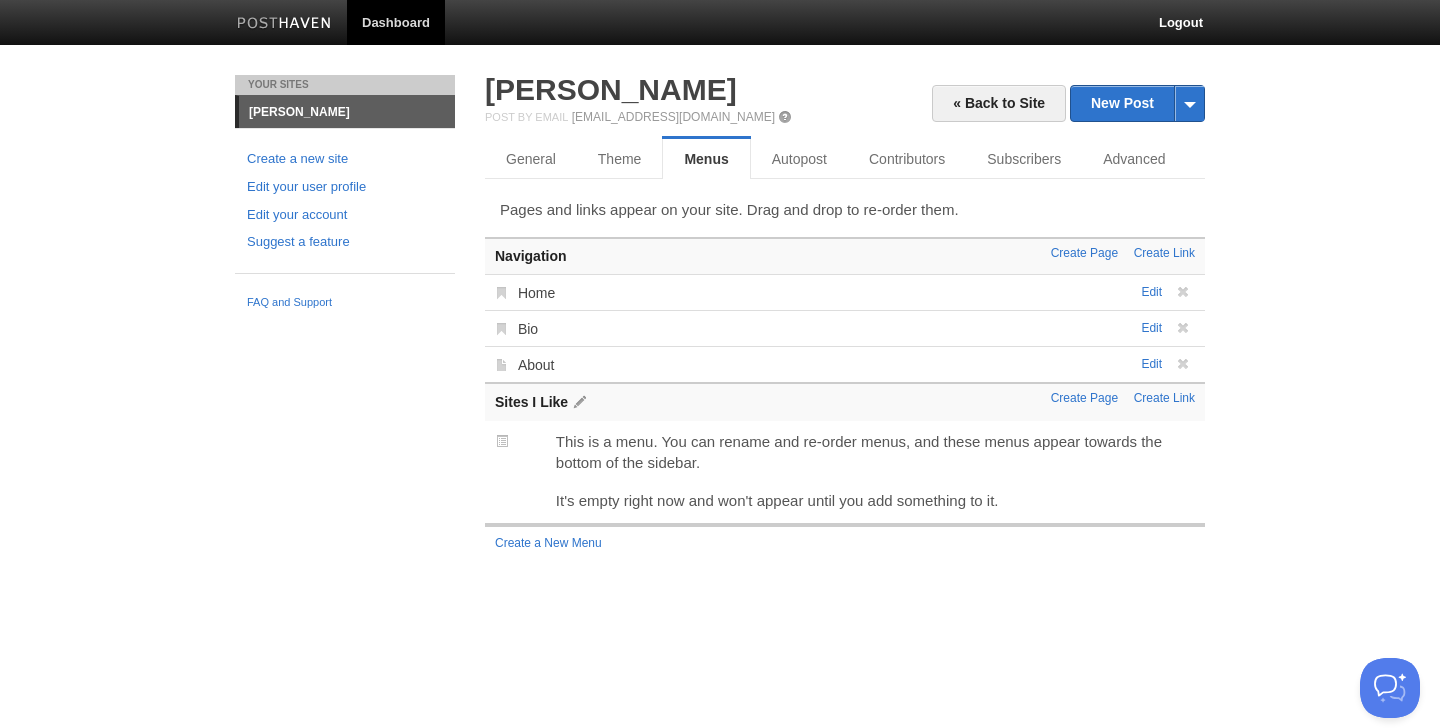 click on "Sites I Like" at bounding box center [845, 402] 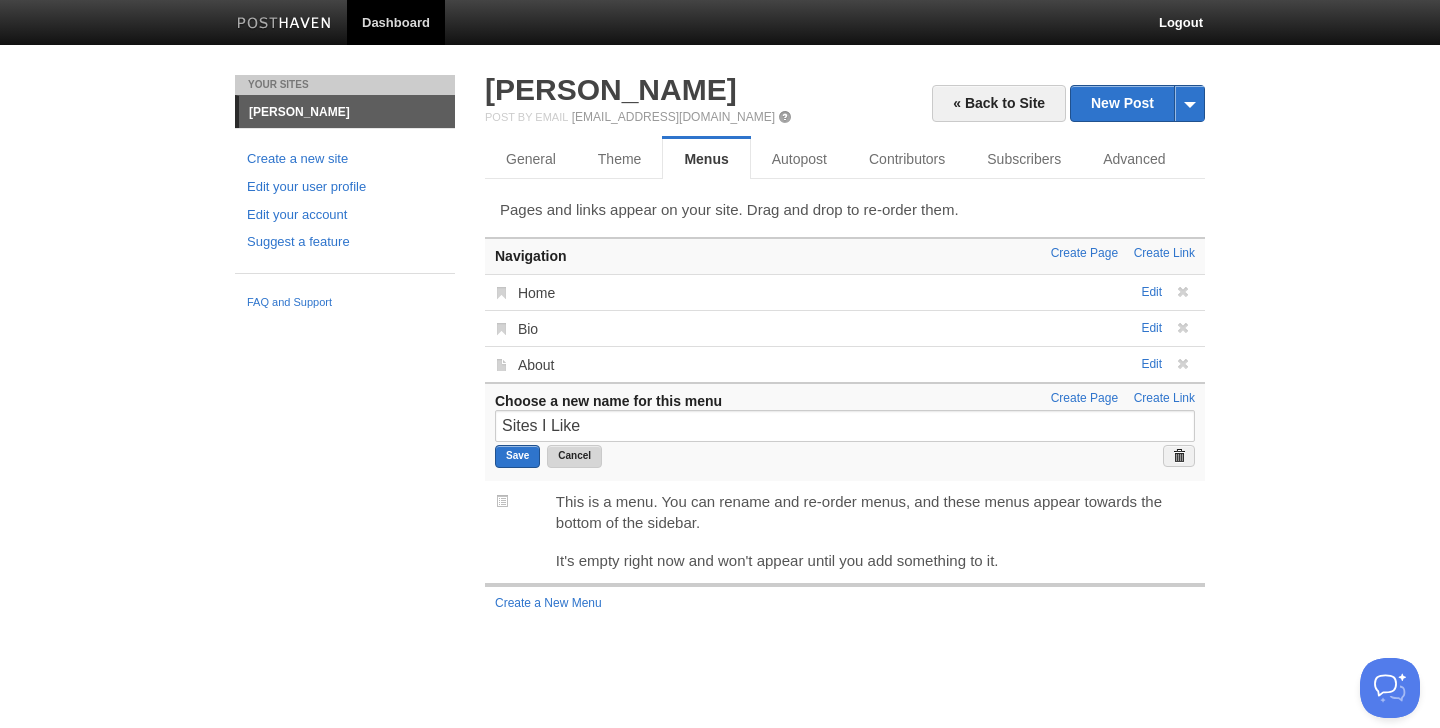 click on "Cancel" at bounding box center [574, 456] 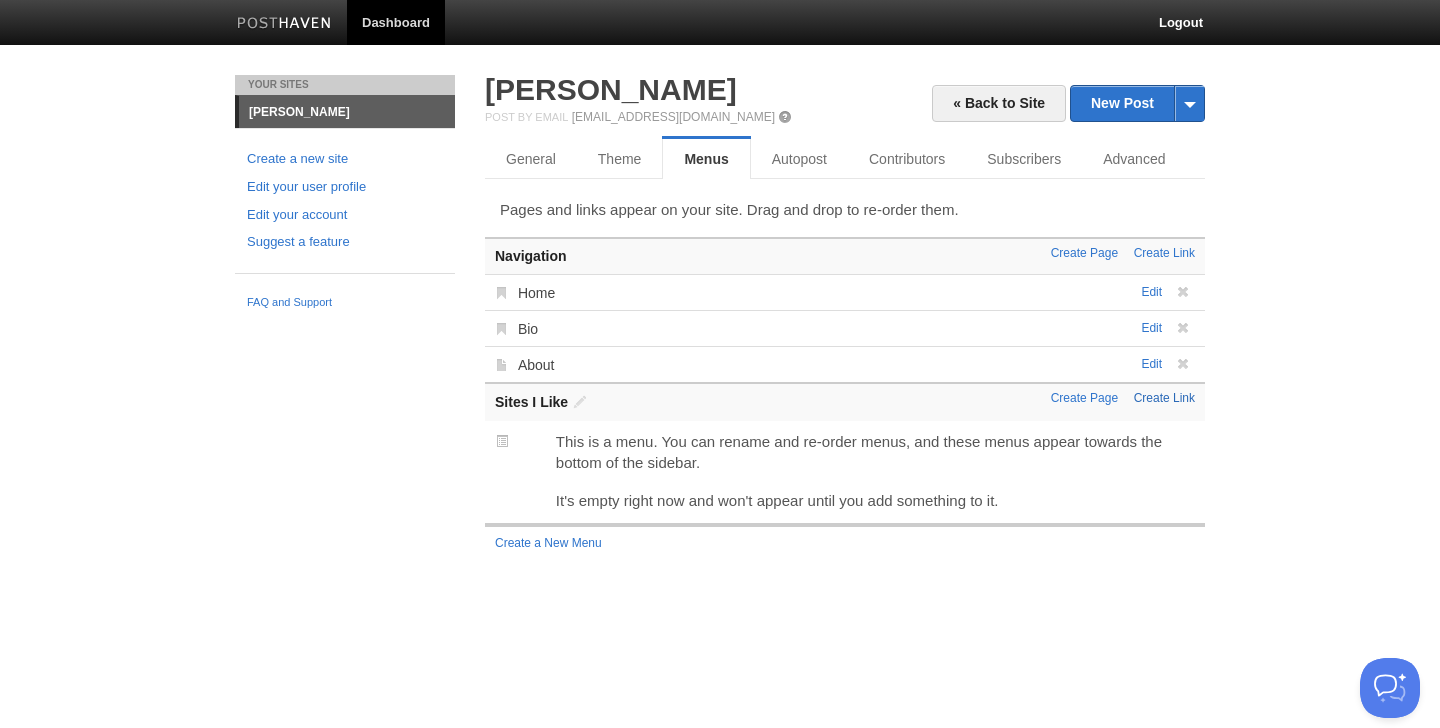 click on "Create Link" at bounding box center [1164, 398] 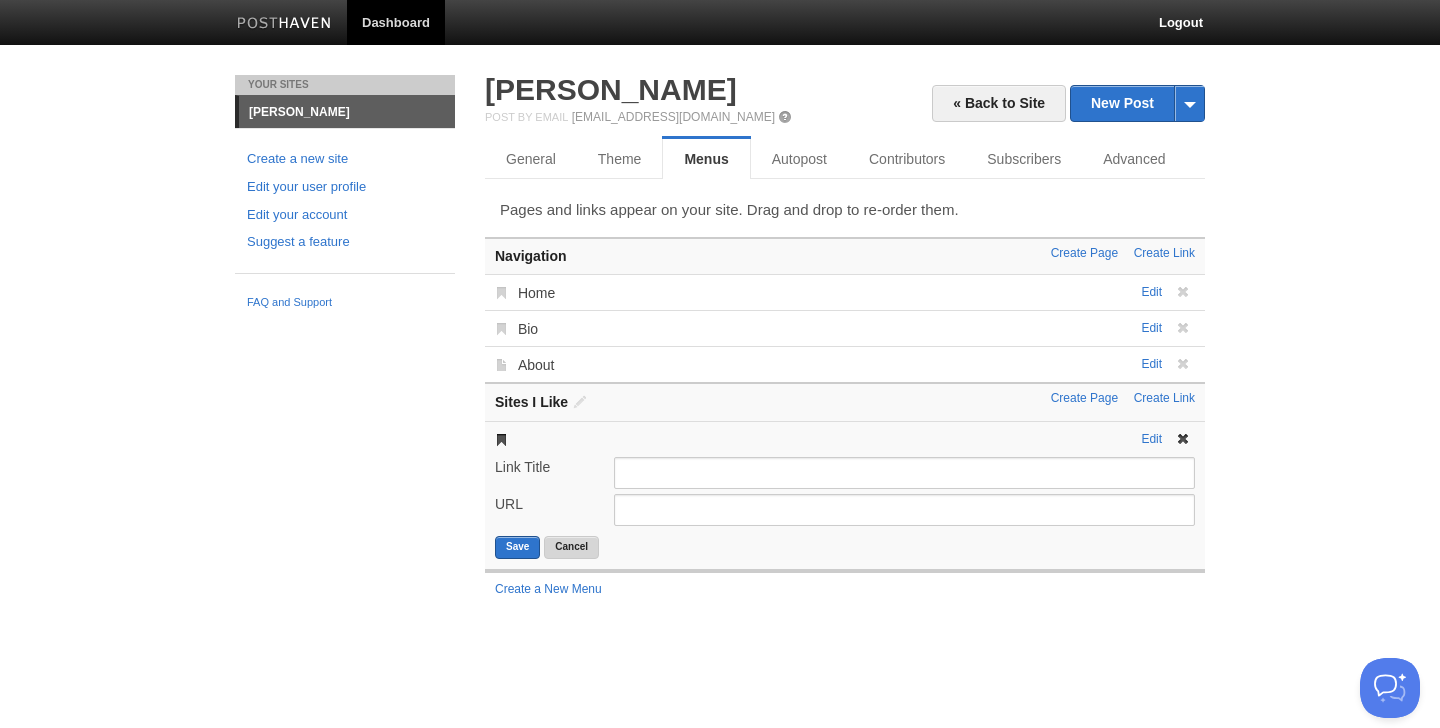 click on "Cancel" at bounding box center [571, 547] 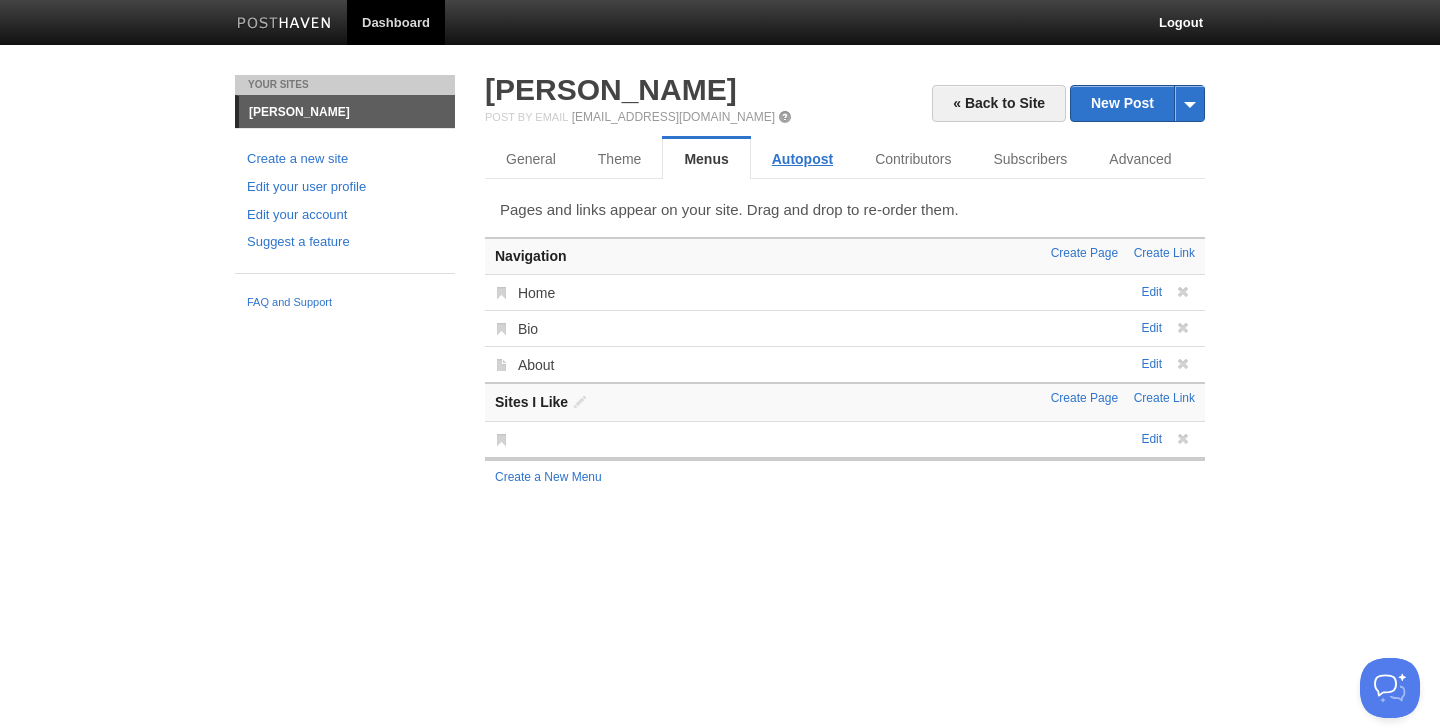 click on "Autopost" at bounding box center (802, 159) 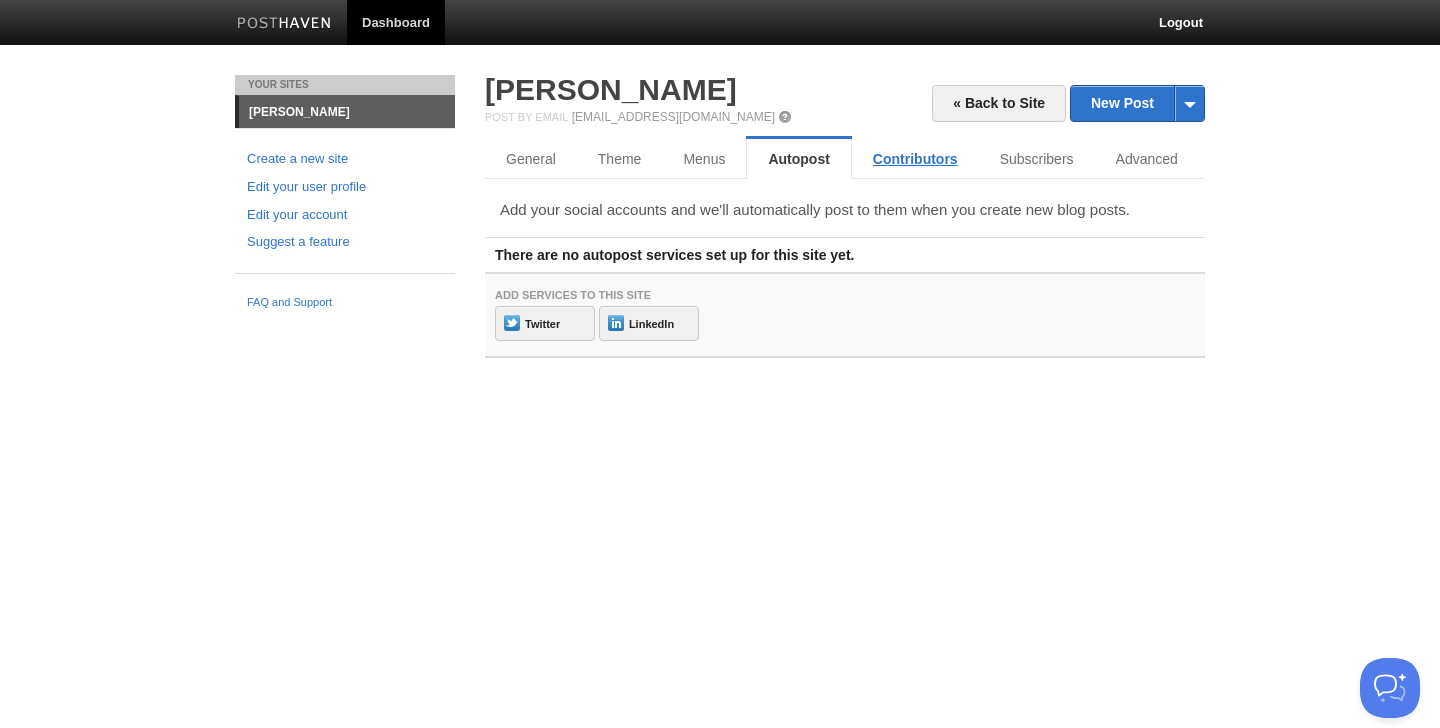 click on "Contributors" at bounding box center (915, 159) 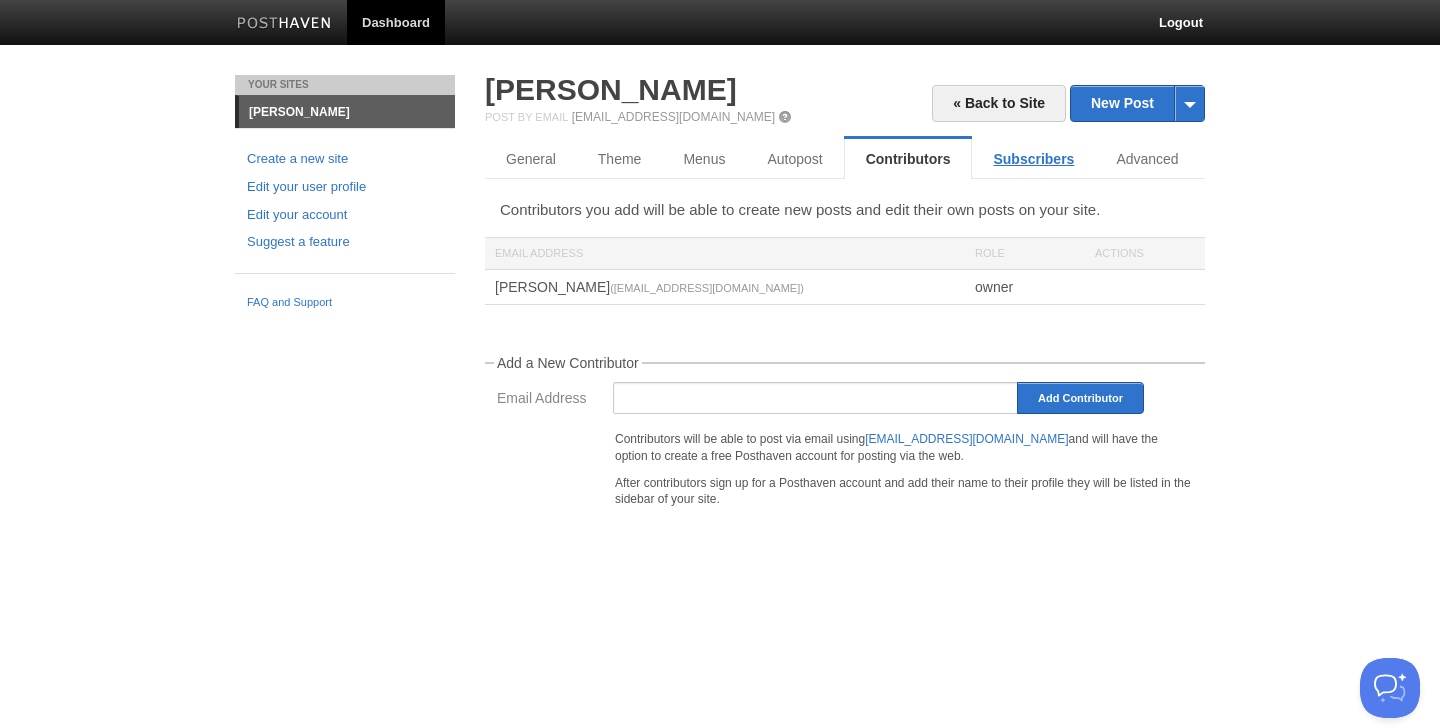 click on "Subscribers" at bounding box center (1033, 159) 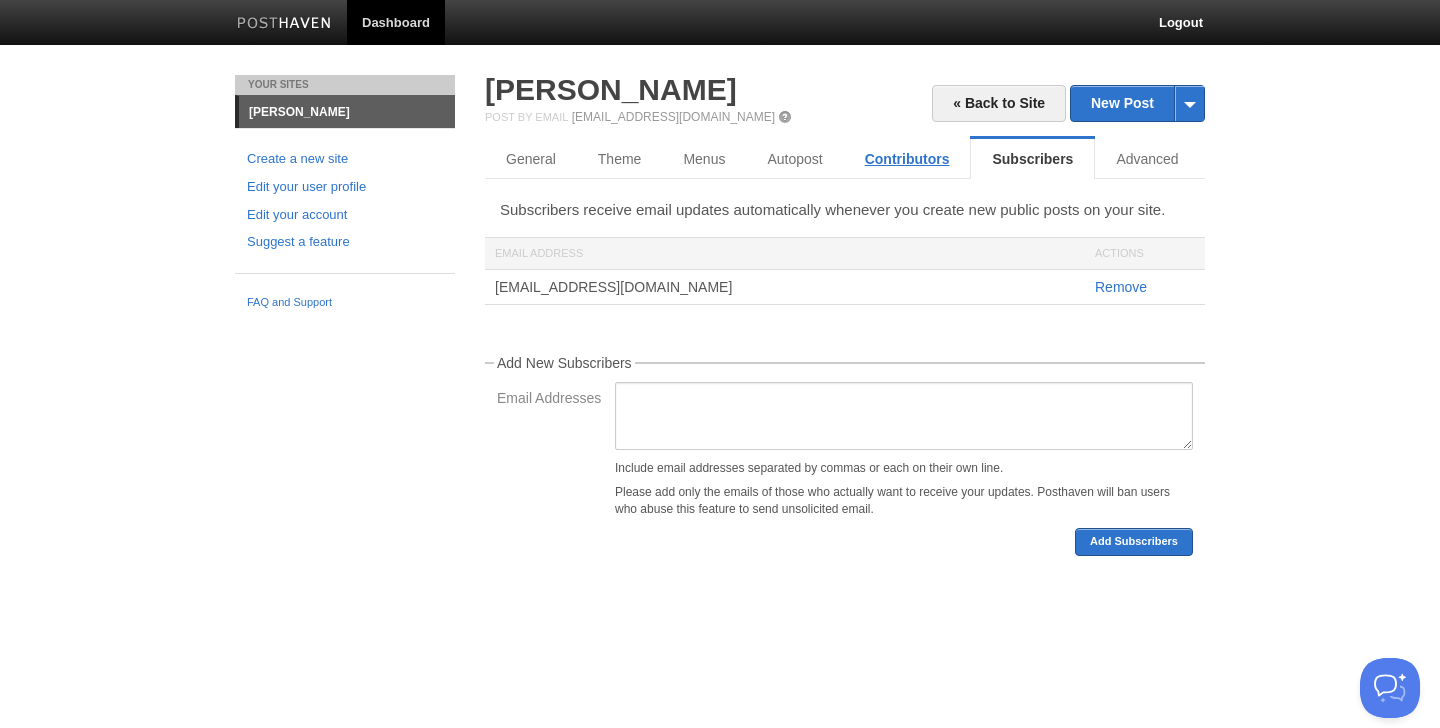 click on "Contributors" at bounding box center [907, 159] 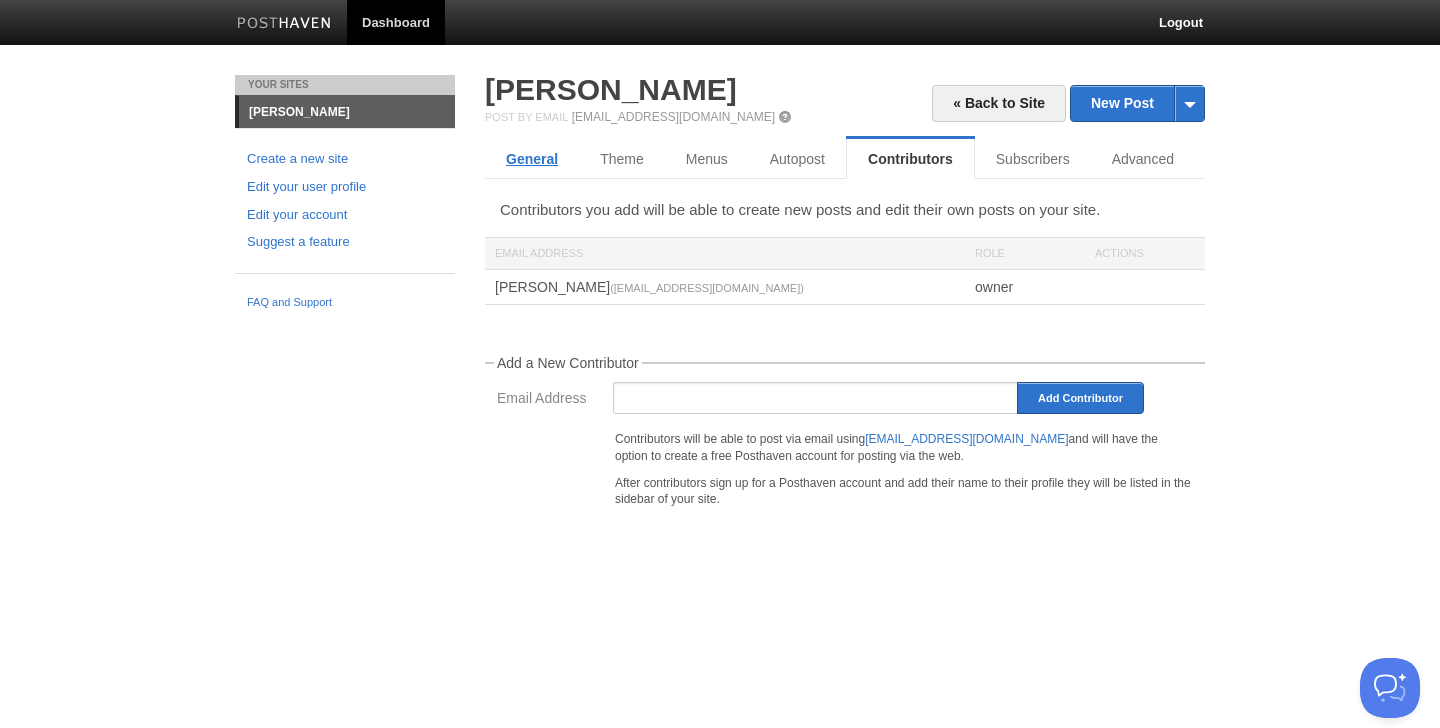 click on "General" at bounding box center [532, 159] 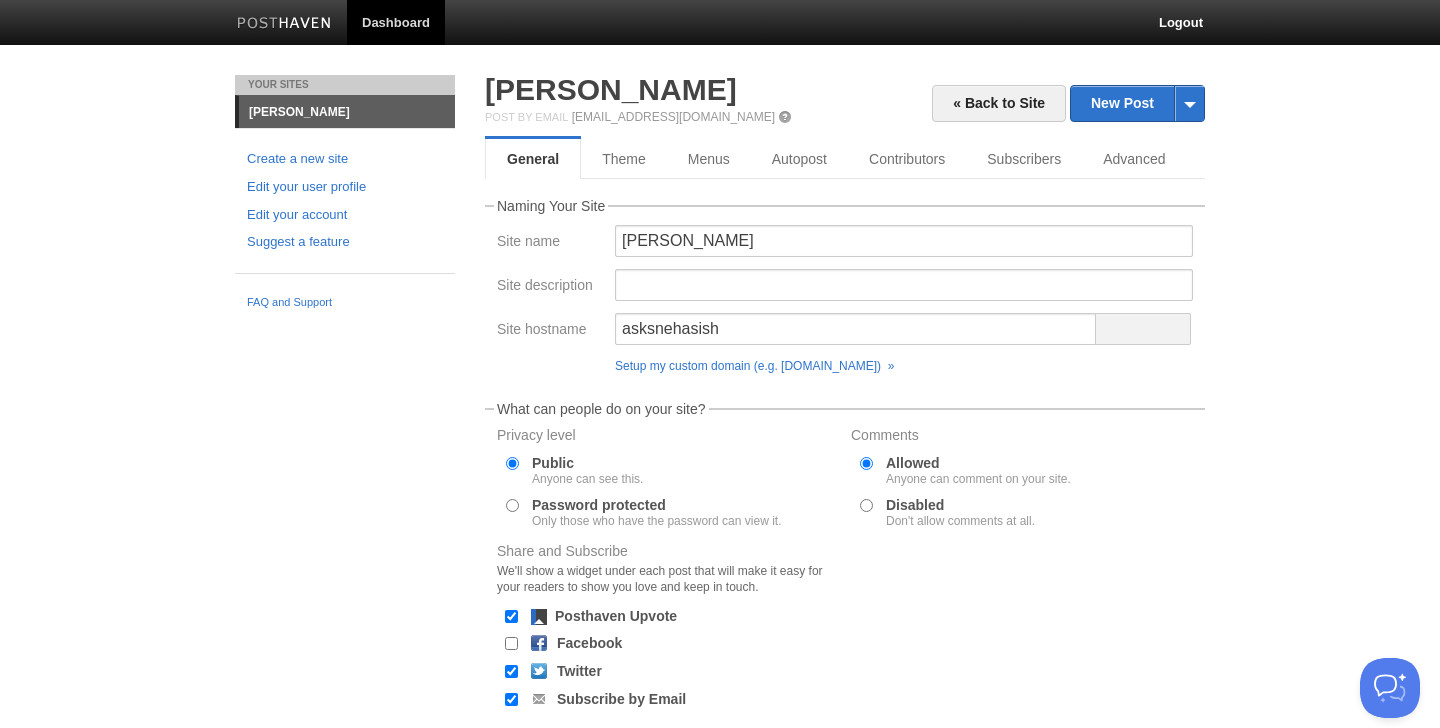 click on "[PERSON_NAME]" at bounding box center [347, 112] 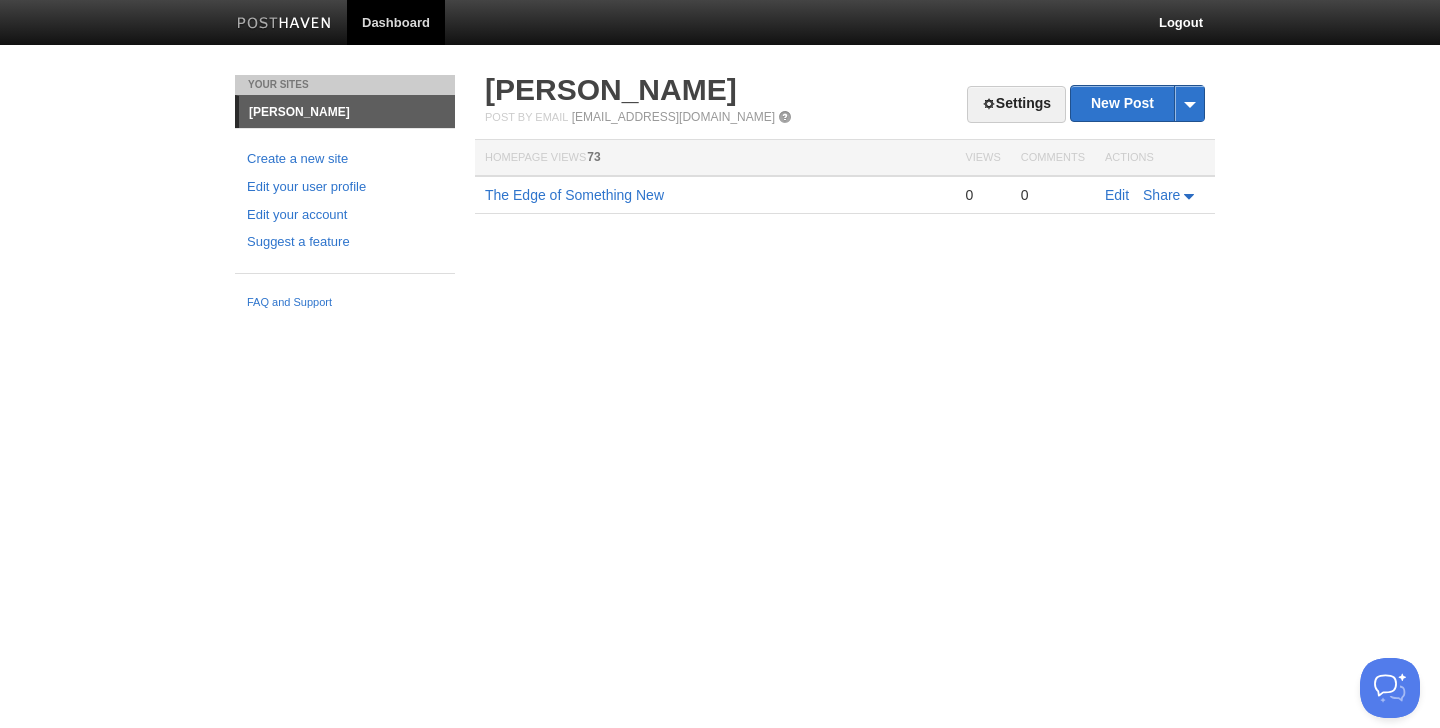 click on "[PERSON_NAME]" at bounding box center (347, 112) 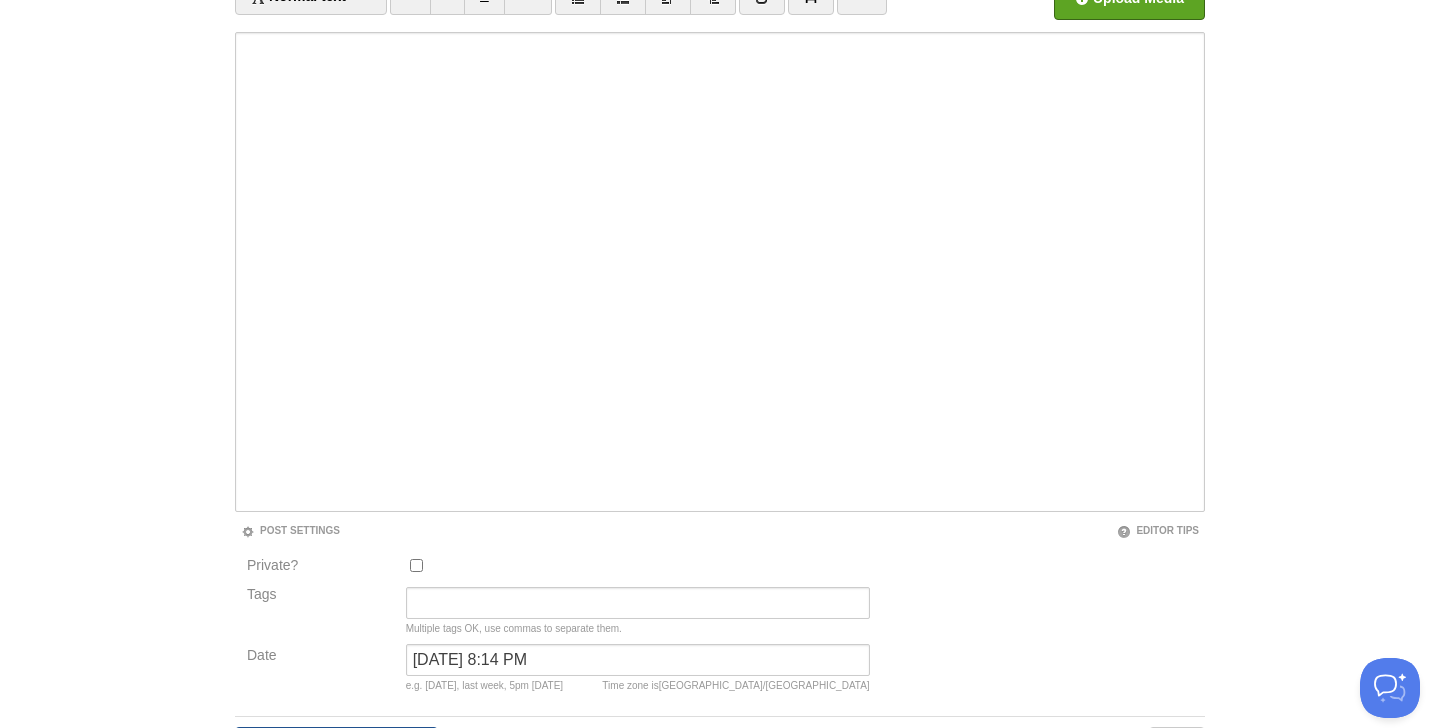 scroll, scrollTop: 0, scrollLeft: 0, axis: both 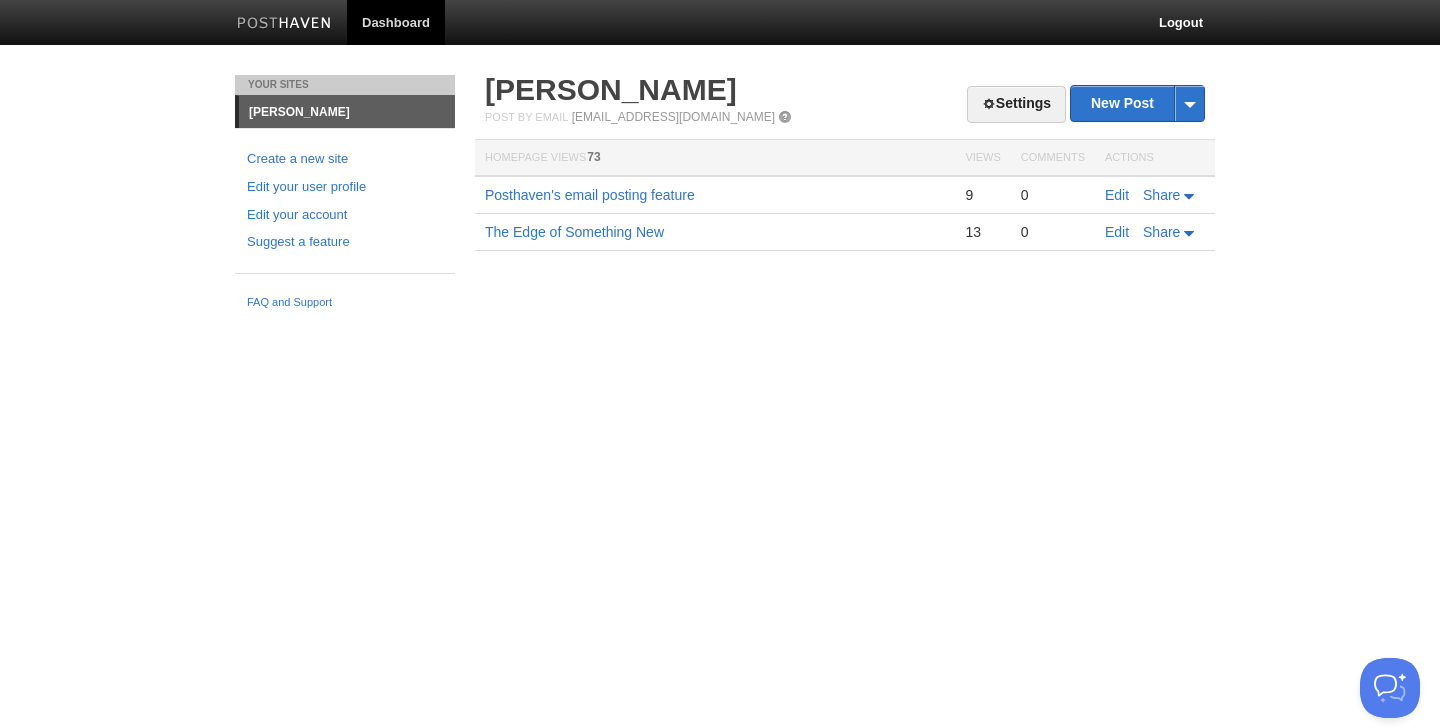 click on "Dashboard
Logout
Your Sites [PERSON_NAME]
Create a new site
Edit your user profile
Edit your account
Suggest a feature
FAQ and Support
Settings
New Post
by Web
by Email
[PERSON_NAME]
Post by Email
[EMAIL_ADDRESS][DOMAIN_NAME]
Homepage Views
73
Views
Comments
Actions
Posthaven's email posting feature
9
0
Edit
Share
13" at bounding box center (720, 159) 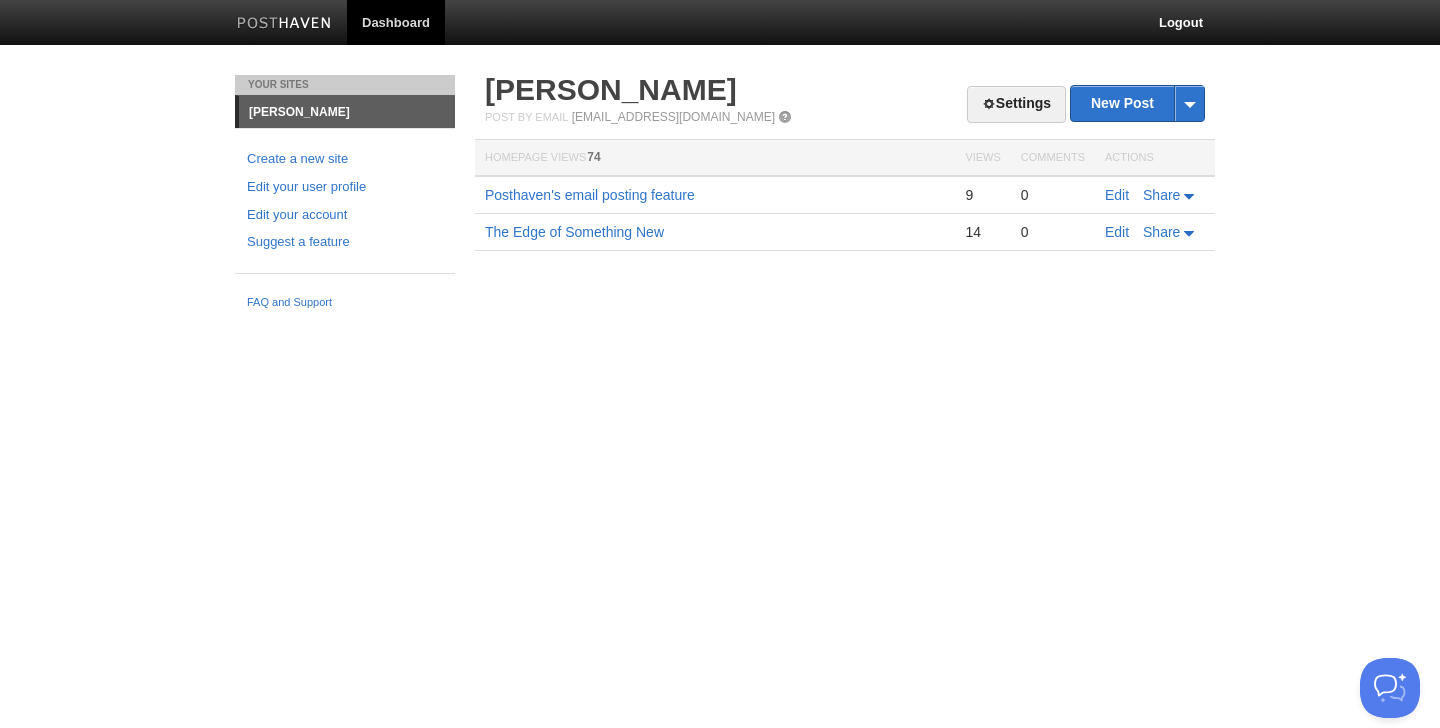 scroll, scrollTop: 0, scrollLeft: 0, axis: both 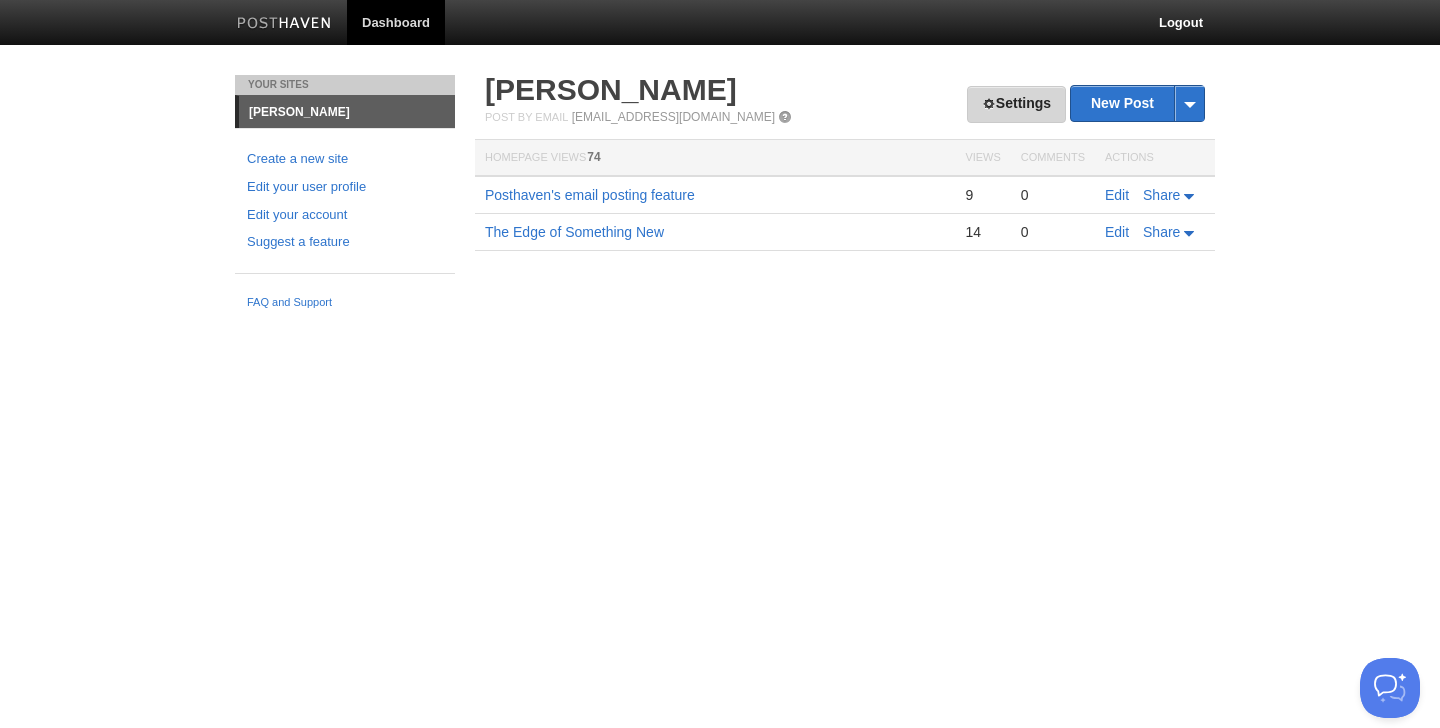 click on "Settings" at bounding box center [1016, 104] 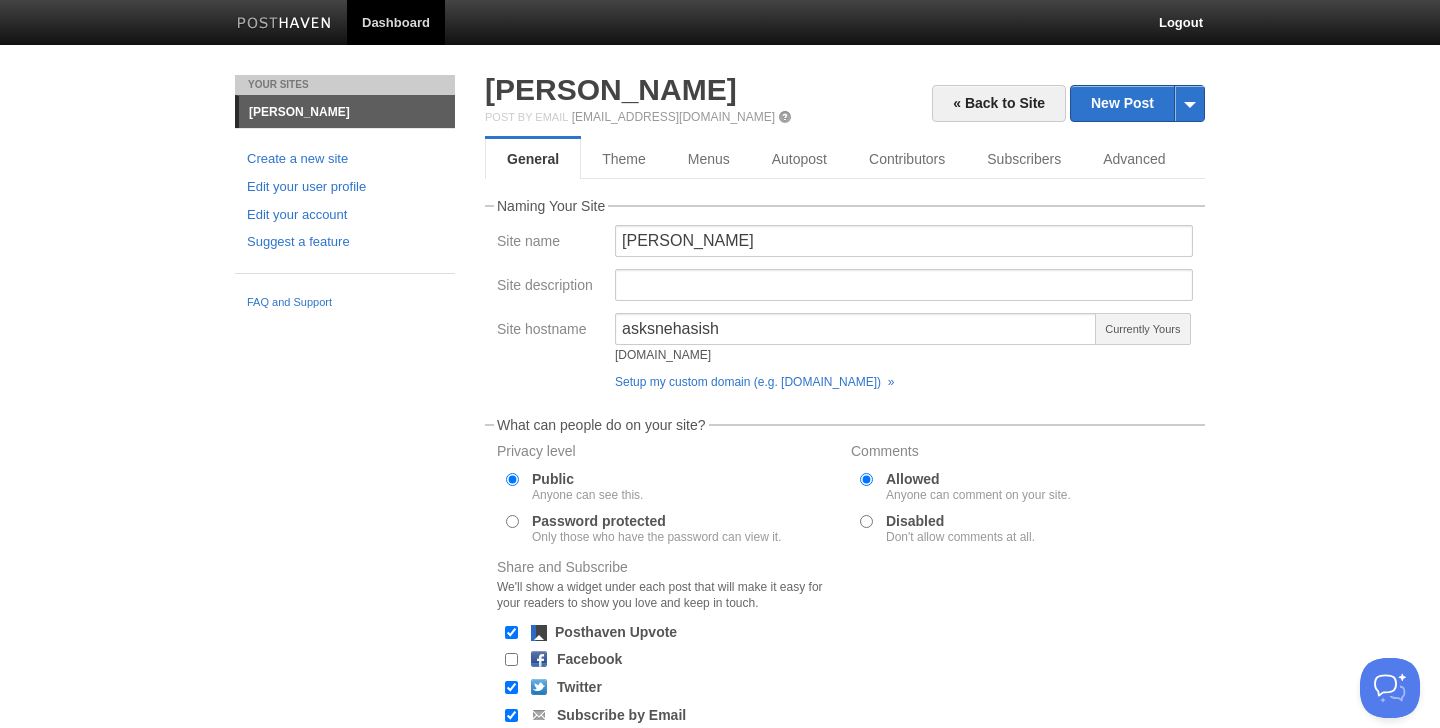 click on "« Back to Site
New Post
by Web
by Email
Snehasish Nayak
Post by Email
post@asksnehasish.posthaven.com
General
Theme
Menus
Autopost
Contributors
Subscribers
Advanced
Naming Your Site
Site name
Snehasish Nayak
Site description
Site hostname" at bounding box center [845, 452] 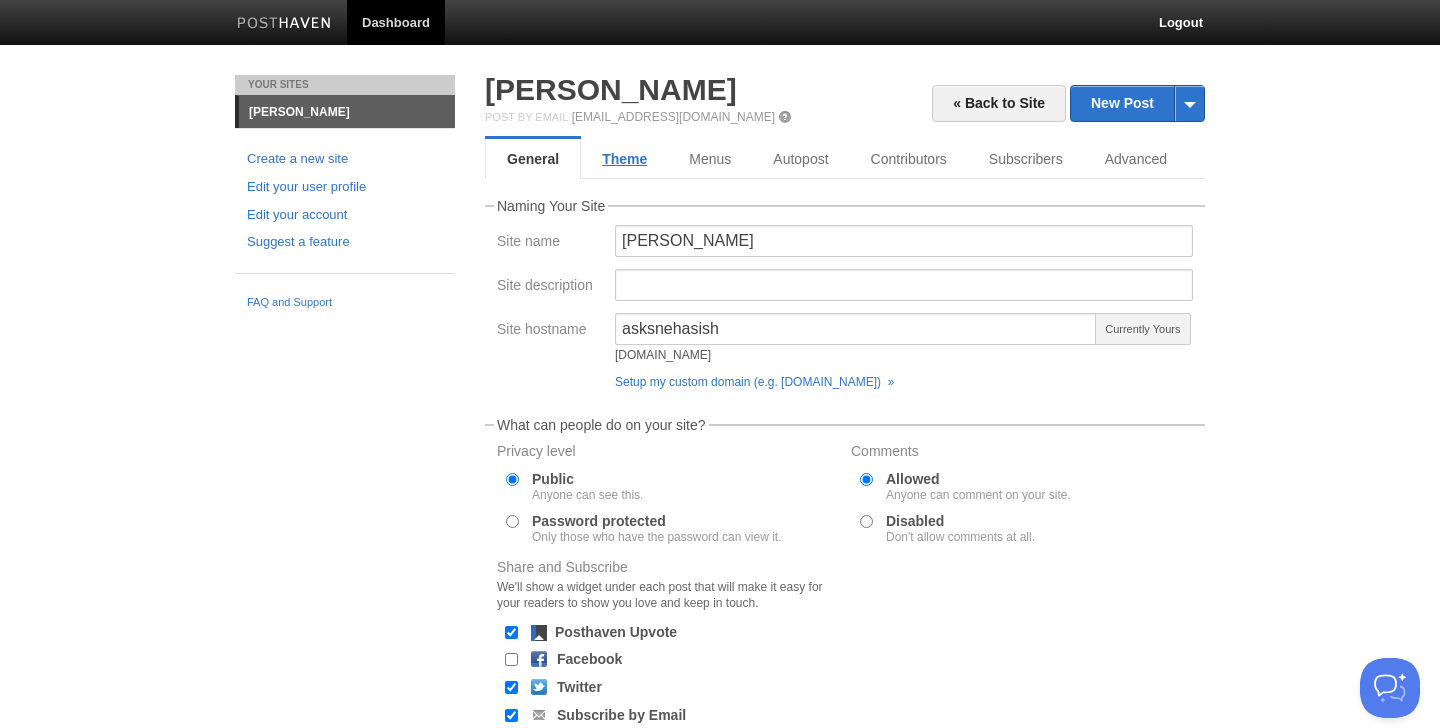 click on "Theme" at bounding box center (624, 159) 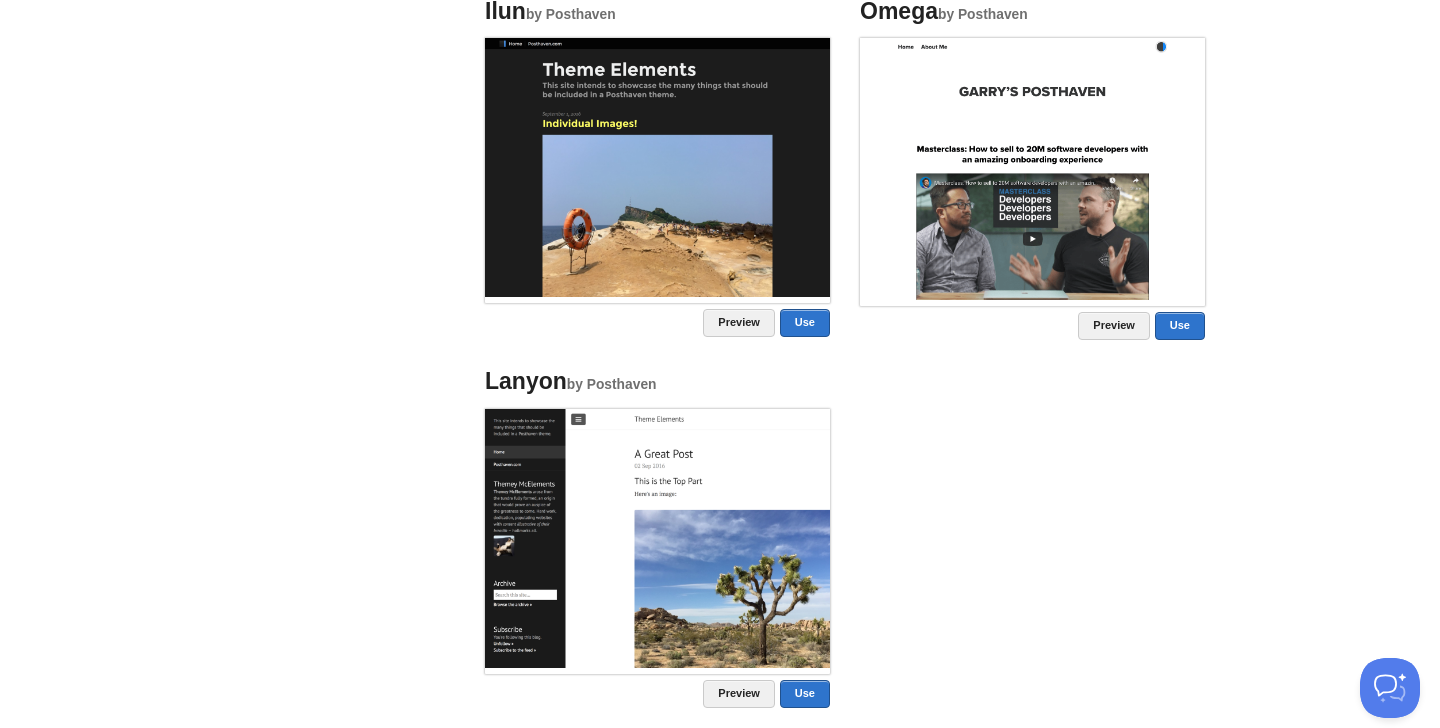 scroll, scrollTop: 1395, scrollLeft: 0, axis: vertical 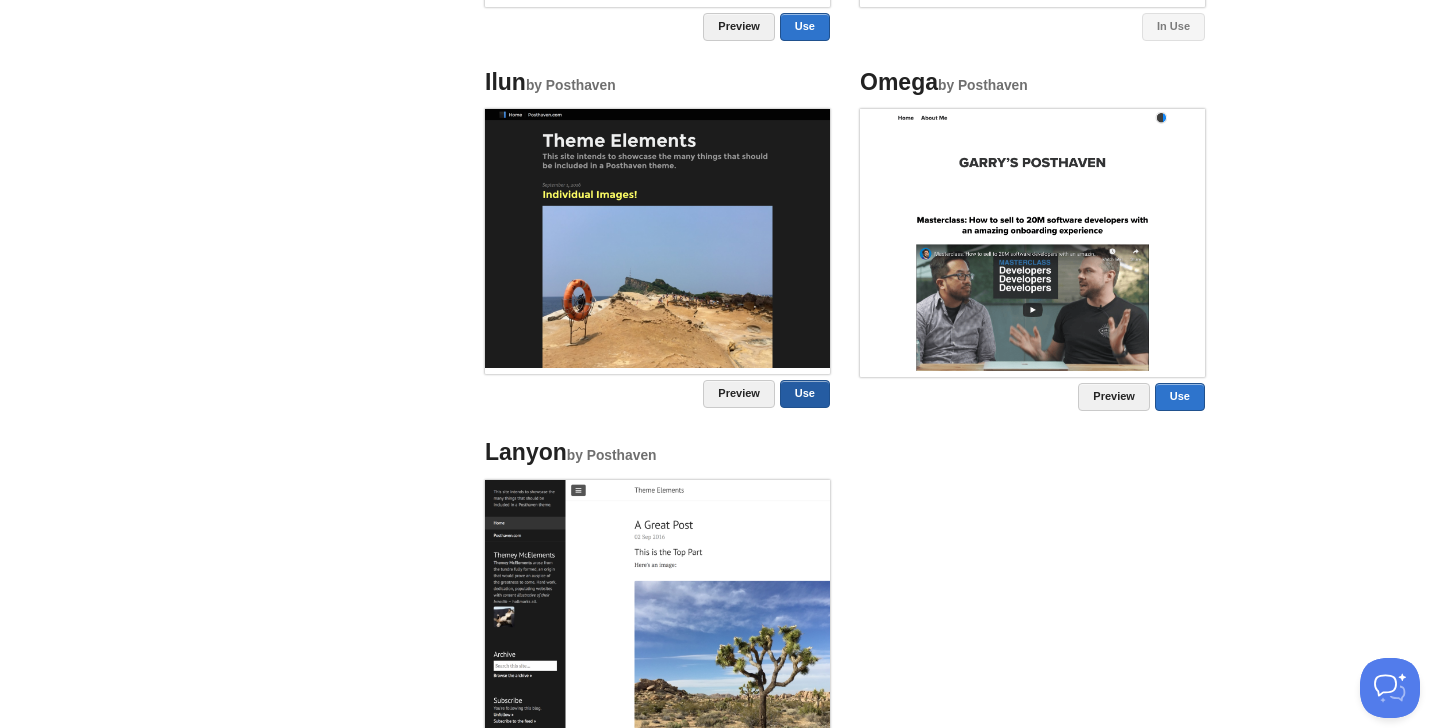 click on "Use" at bounding box center (805, 394) 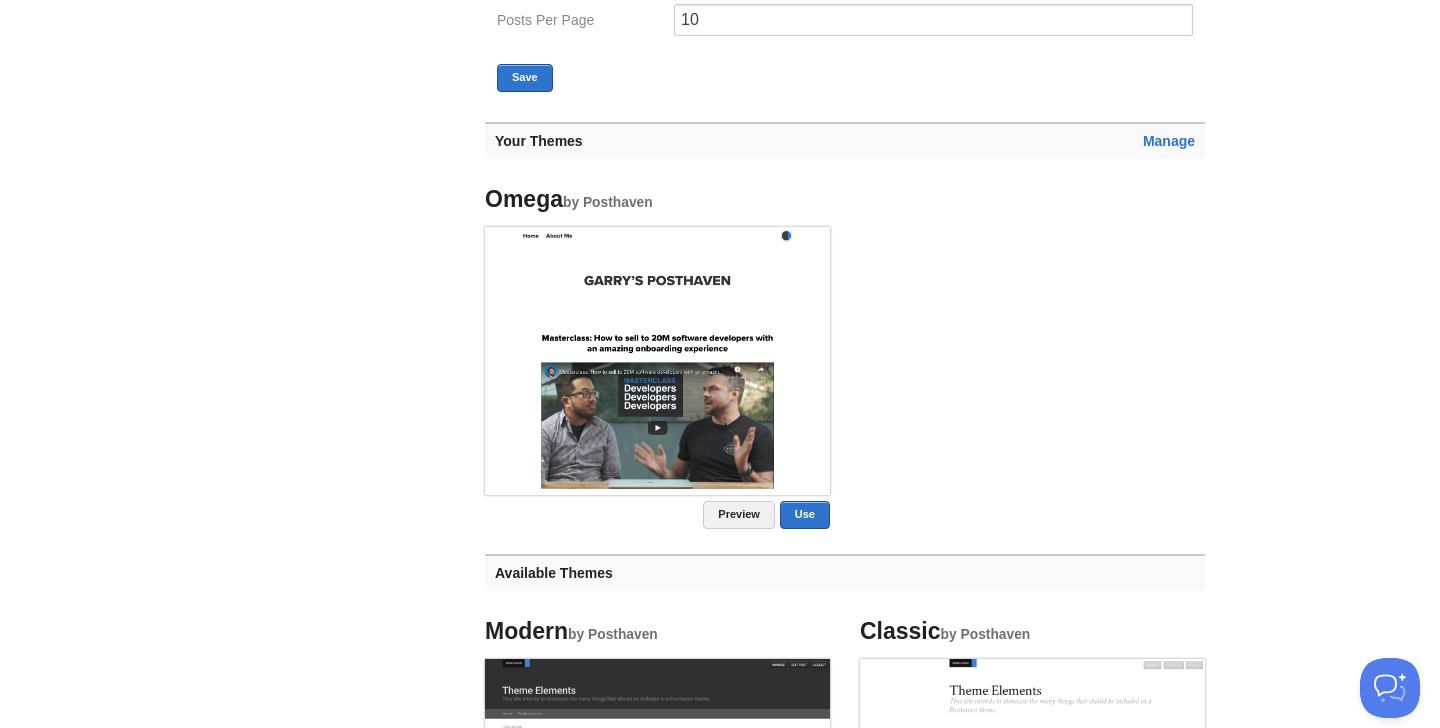 scroll, scrollTop: 199, scrollLeft: 0, axis: vertical 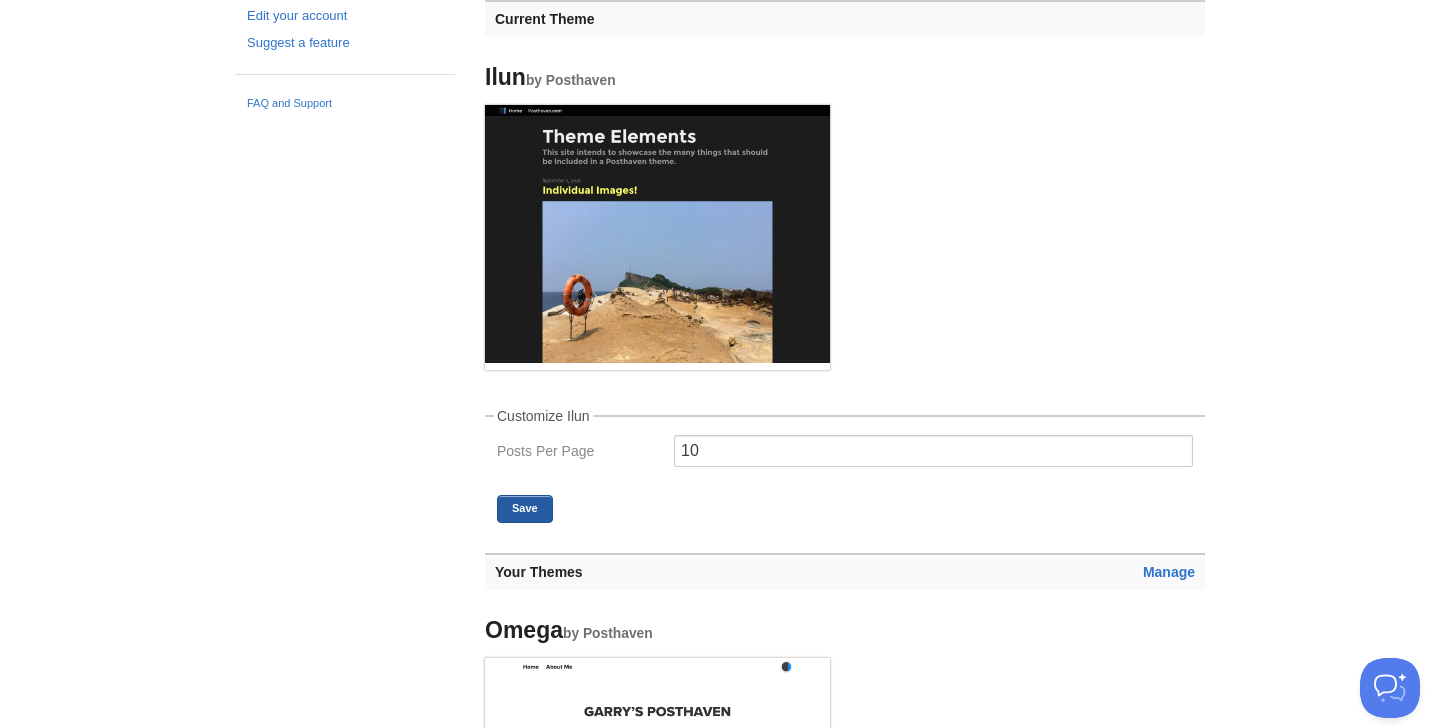 click on "Save" at bounding box center [525, 509] 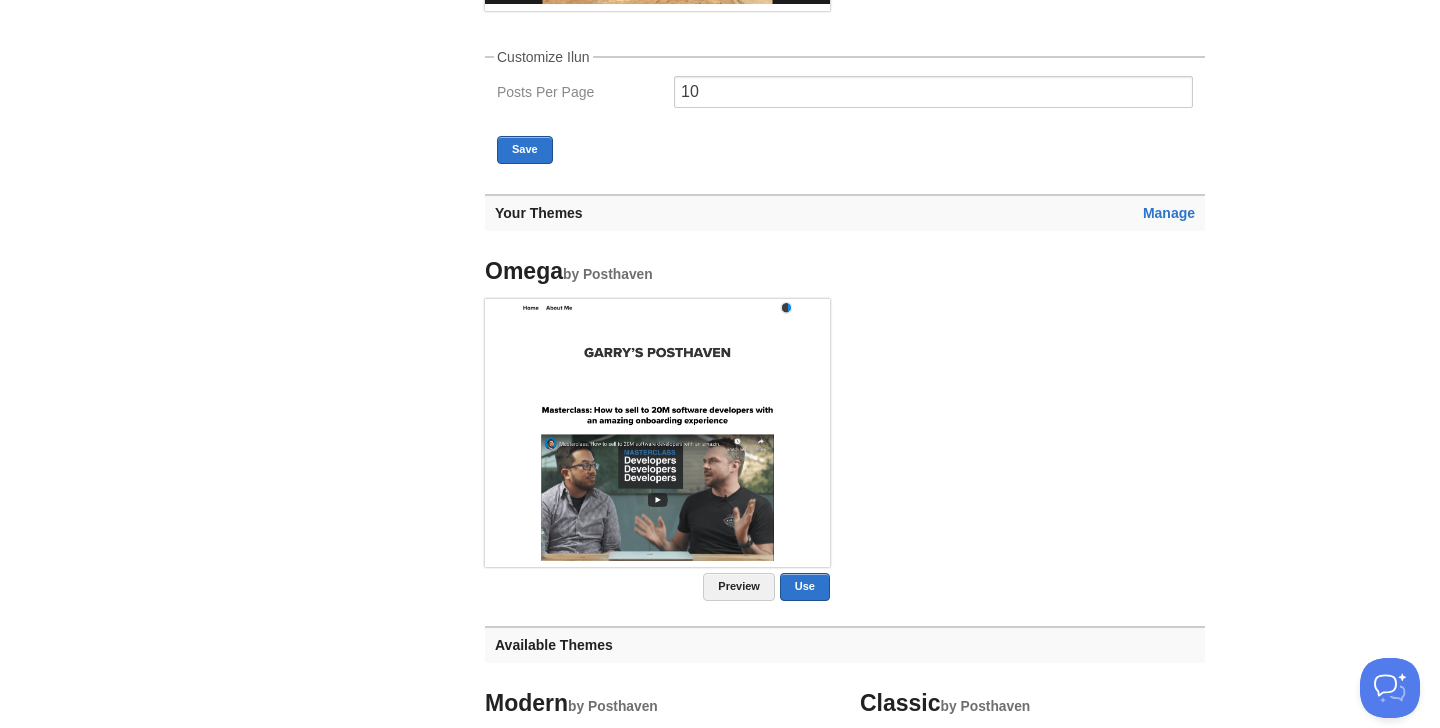 scroll, scrollTop: 730, scrollLeft: 0, axis: vertical 